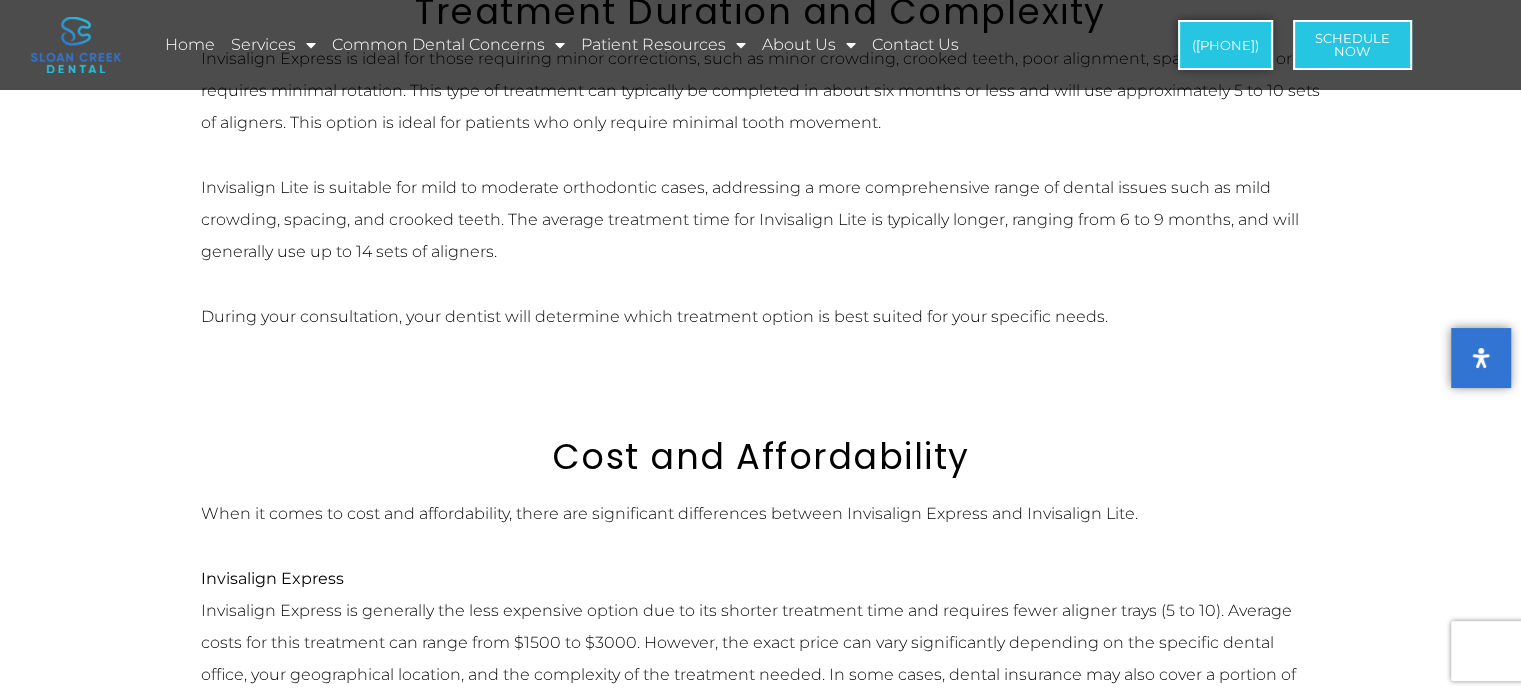 scroll, scrollTop: 800, scrollLeft: 0, axis: vertical 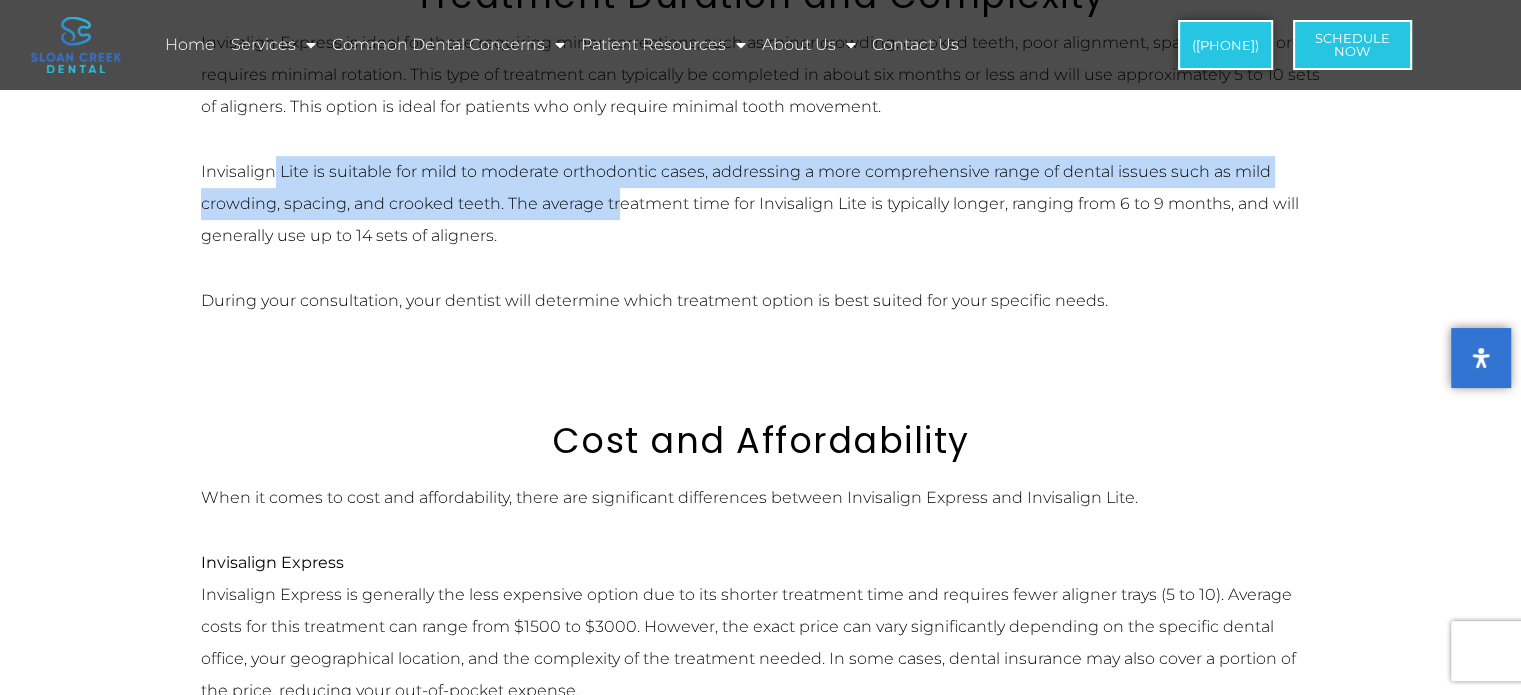 drag, startPoint x: 274, startPoint y: 176, endPoint x: 620, endPoint y: 188, distance: 346.20804 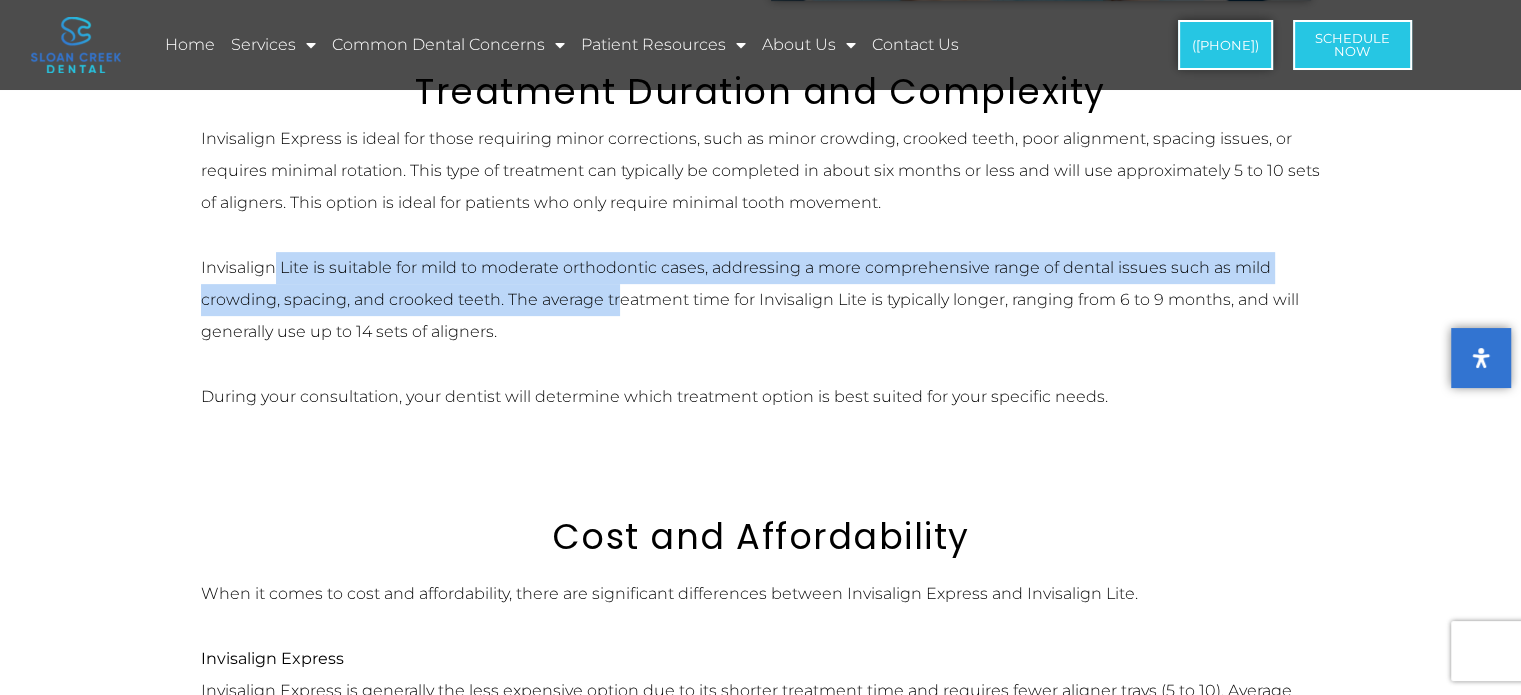 scroll, scrollTop: 600, scrollLeft: 0, axis: vertical 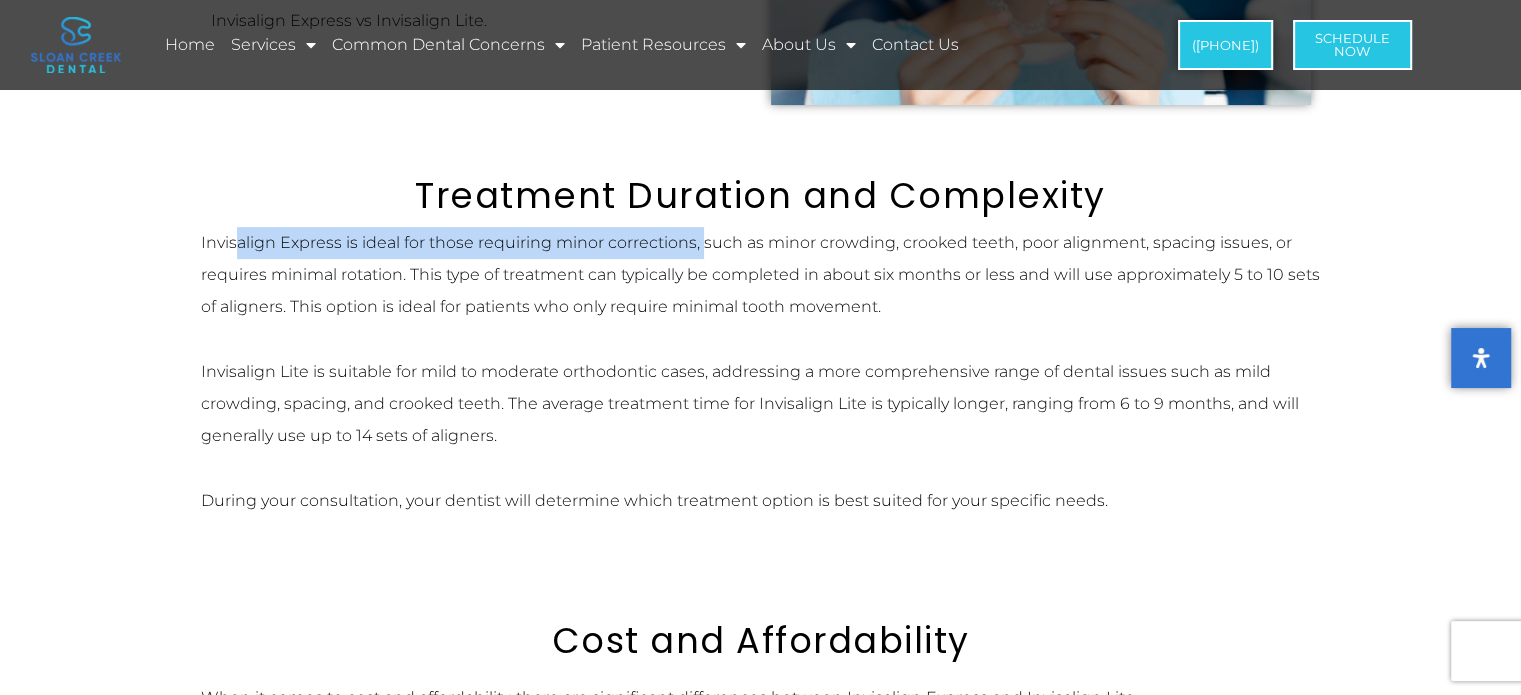 drag, startPoint x: 236, startPoint y: 239, endPoint x: 714, endPoint y: 237, distance: 478.00418 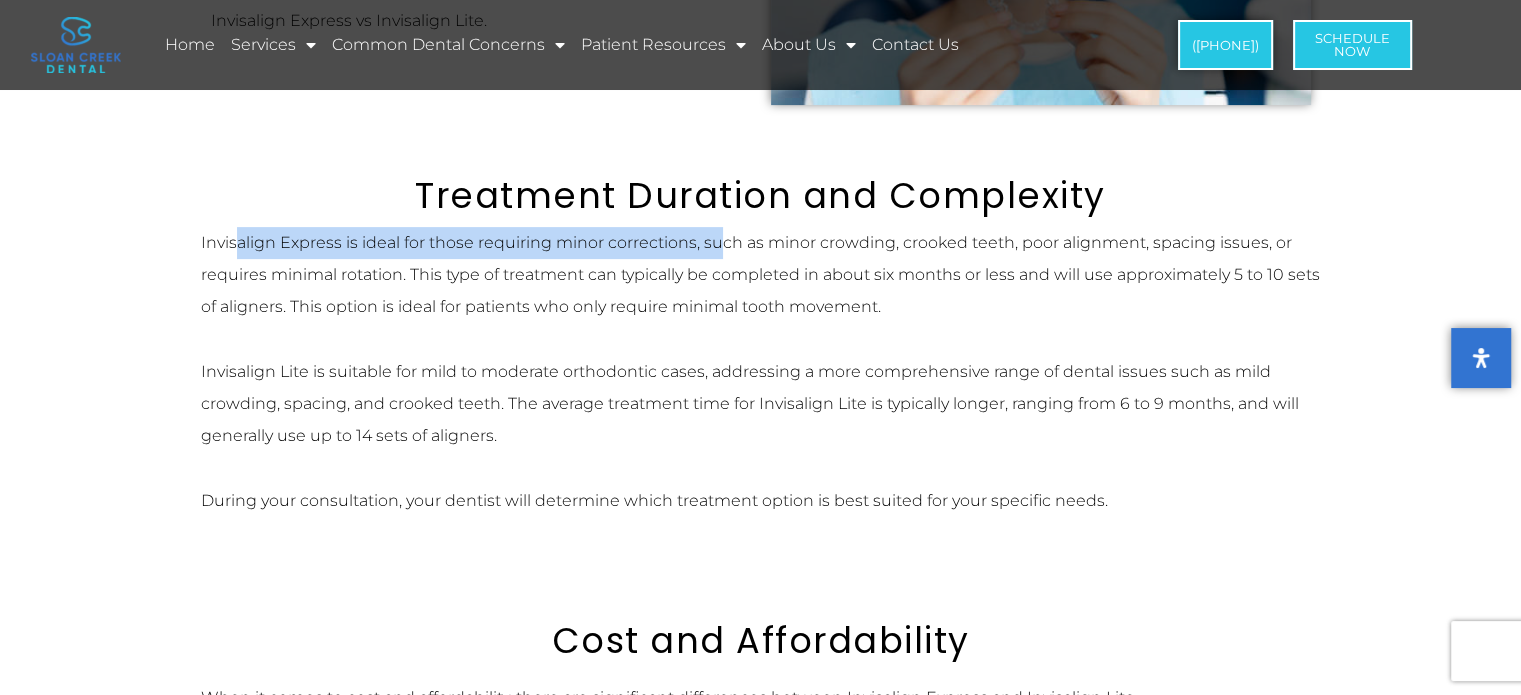 click on "Invisalign Express is ideal for those requiring minor corrections, such as minor crowding, crooked teeth, poor alignment, spacing issues, or requires minimal rotation. This type of treatment can typically be completed in about six months or less and will use approximately 5 to 10 sets of aligners. This option is ideal for patients who only require minimal tooth movement." at bounding box center (761, 275) 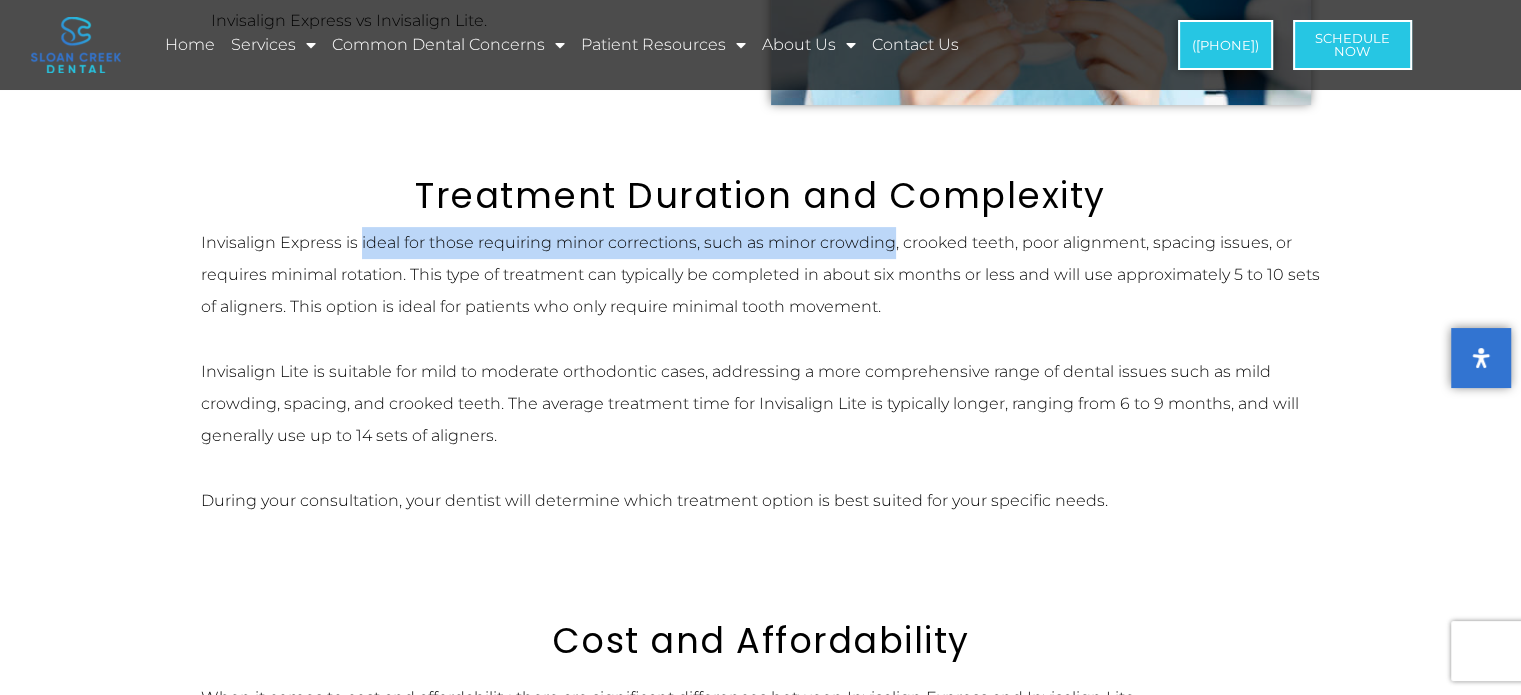 drag, startPoint x: 360, startPoint y: 239, endPoint x: 888, endPoint y: 242, distance: 528.00854 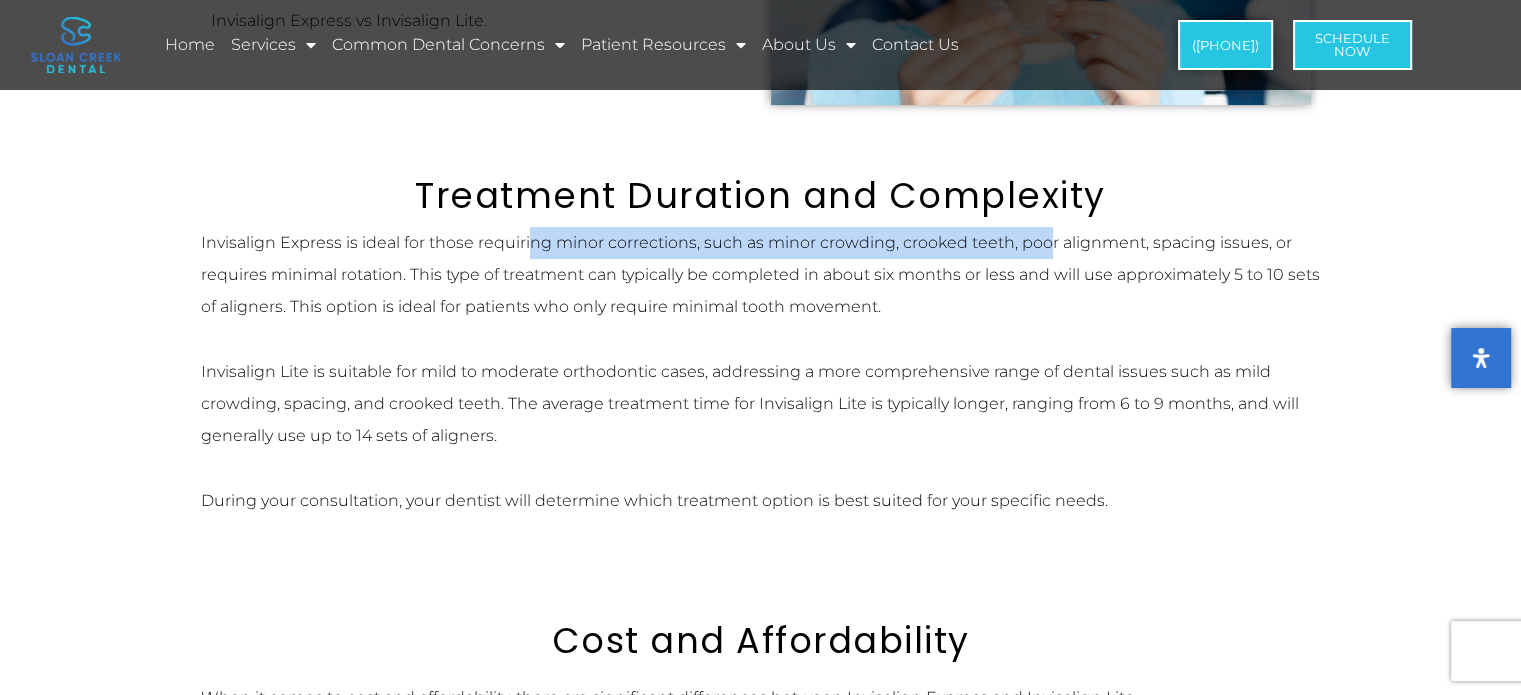 drag, startPoint x: 556, startPoint y: 258, endPoint x: 1049, endPoint y: 240, distance: 493.3285 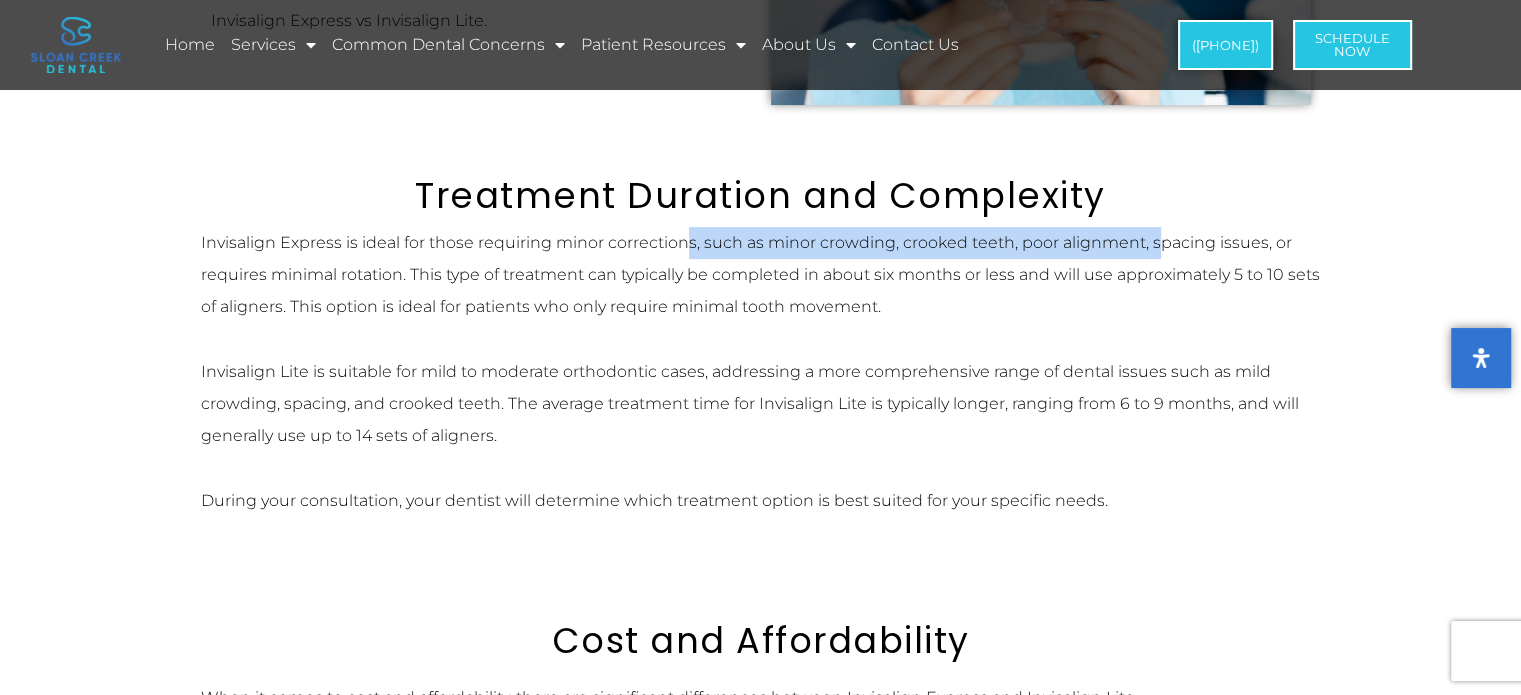 drag, startPoint x: 682, startPoint y: 240, endPoint x: 1170, endPoint y: 240, distance: 488 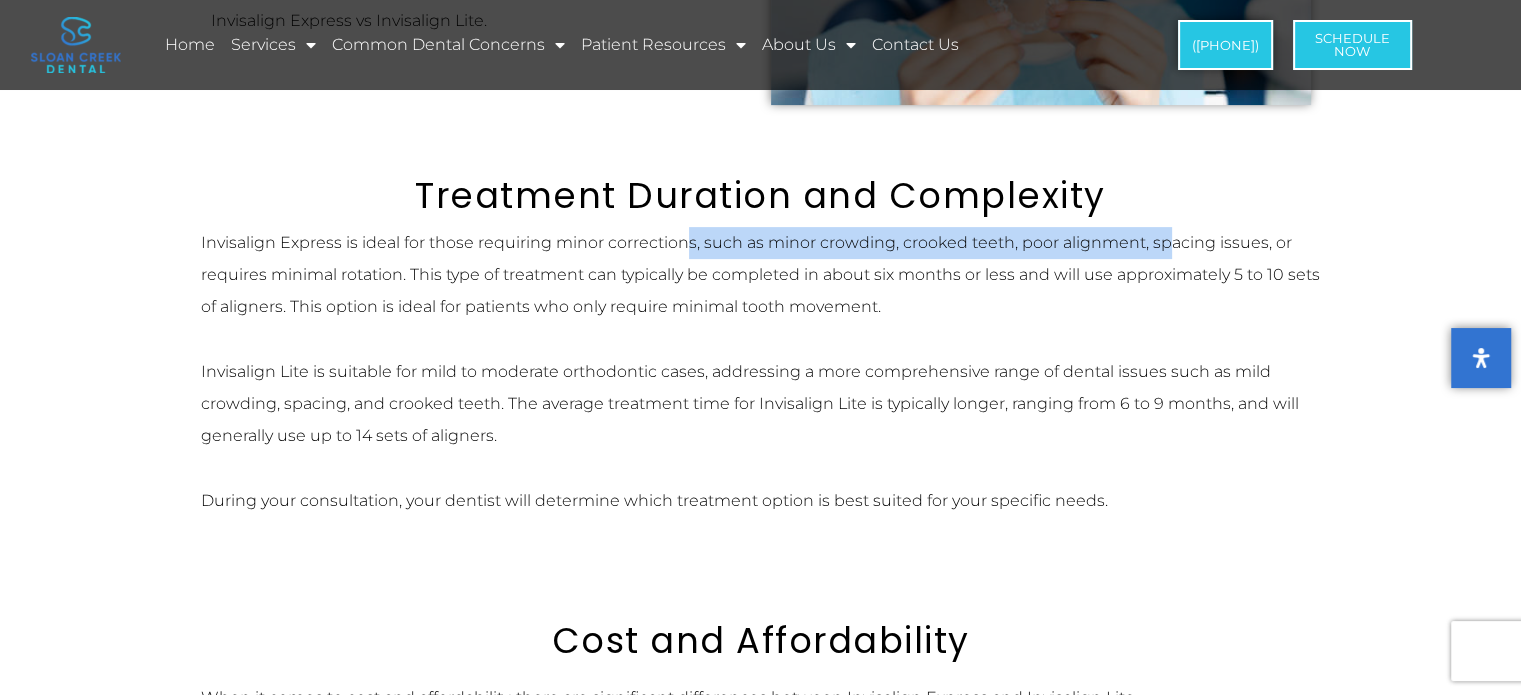 click on "Invisalign Express is ideal for those requiring minor corrections, such as minor crowding, crooked teeth, poor alignment, spacing issues, or requires minimal rotation. This type of treatment can typically be completed in about six months or less and will use approximately 5 to 10 sets of aligners. This option is ideal for patients who only require minimal tooth movement." at bounding box center (761, 275) 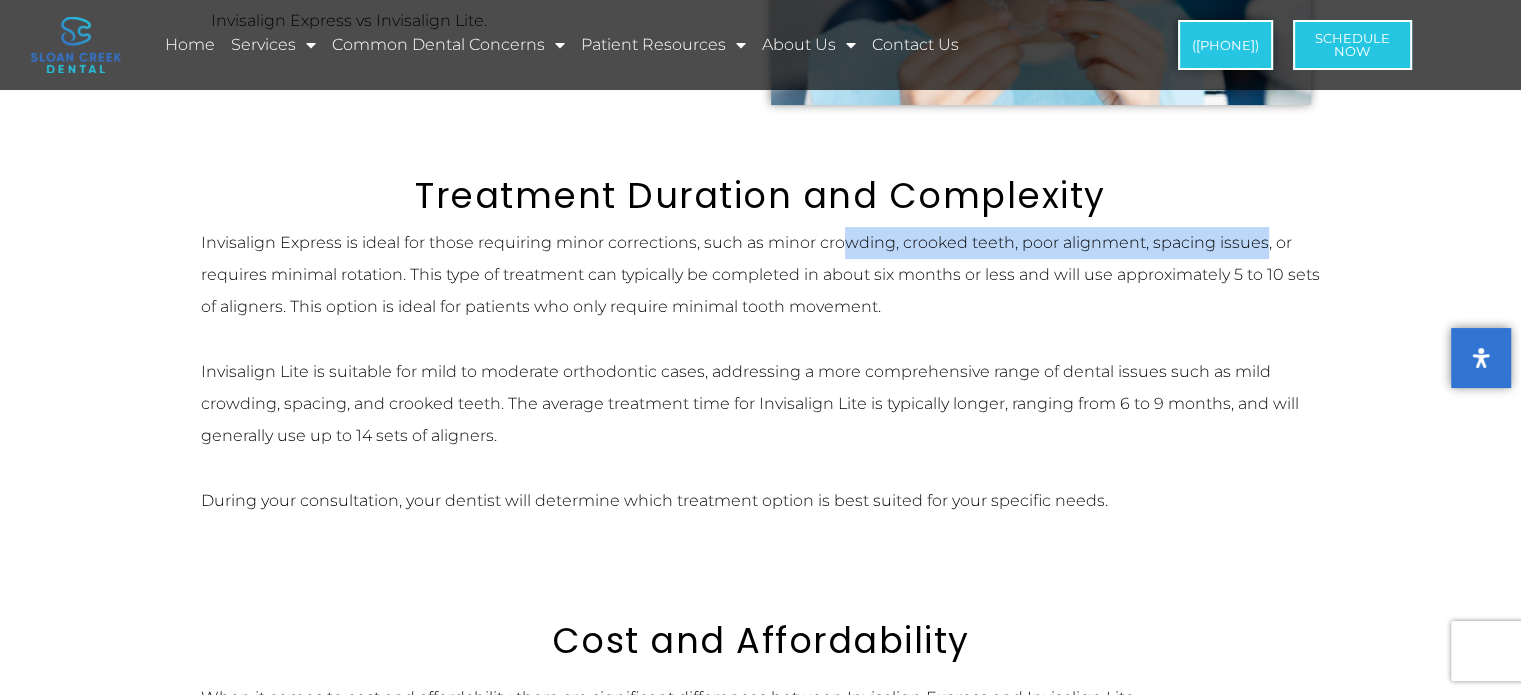 drag, startPoint x: 841, startPoint y: 246, endPoint x: 1280, endPoint y: 248, distance: 439.00455 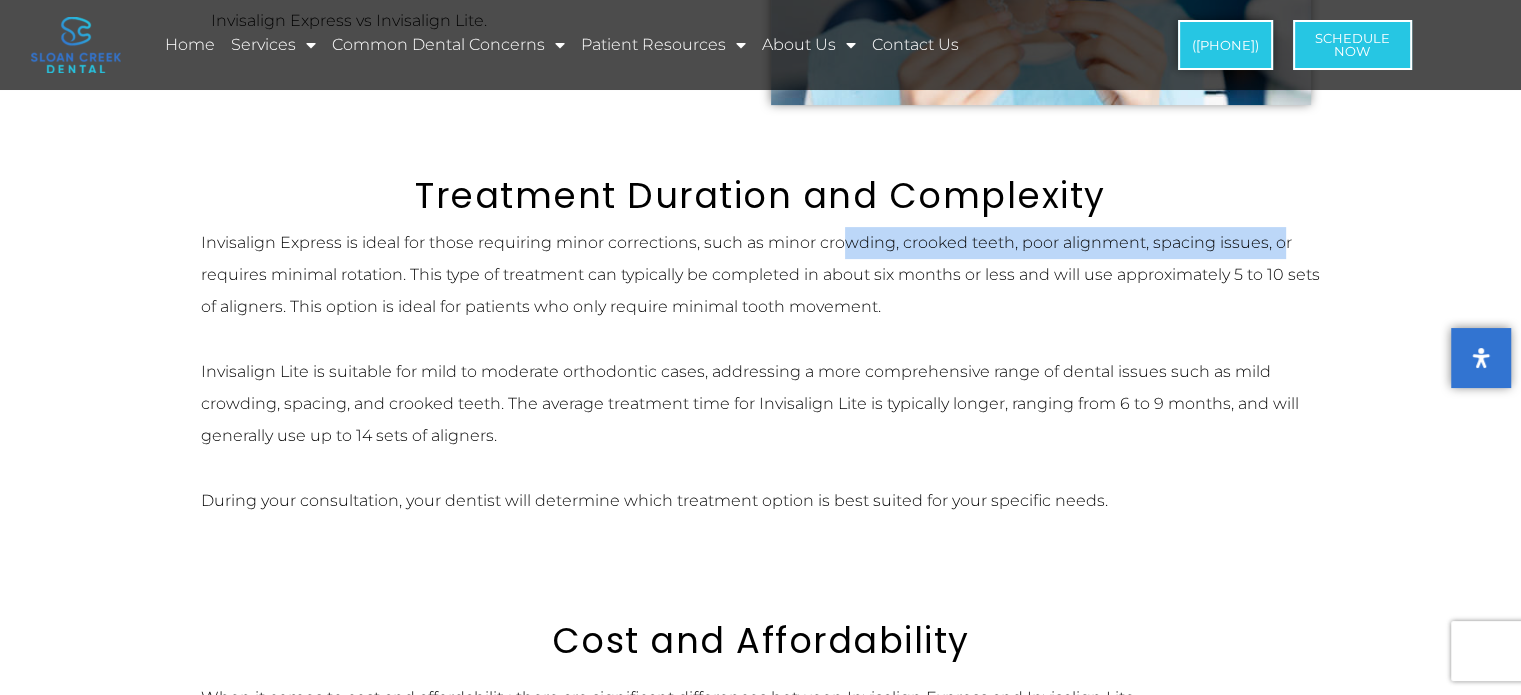 click on "Invisalign Express is ideal for those requiring minor corrections, such as minor crowding, crooked teeth, poor alignment, spacing issues, or requires minimal rotation. This type of treatment can typically be completed in about six months or less and will use approximately 5 to 10 sets of aligners. This option is ideal for patients who only require minimal tooth movement." at bounding box center [761, 275] 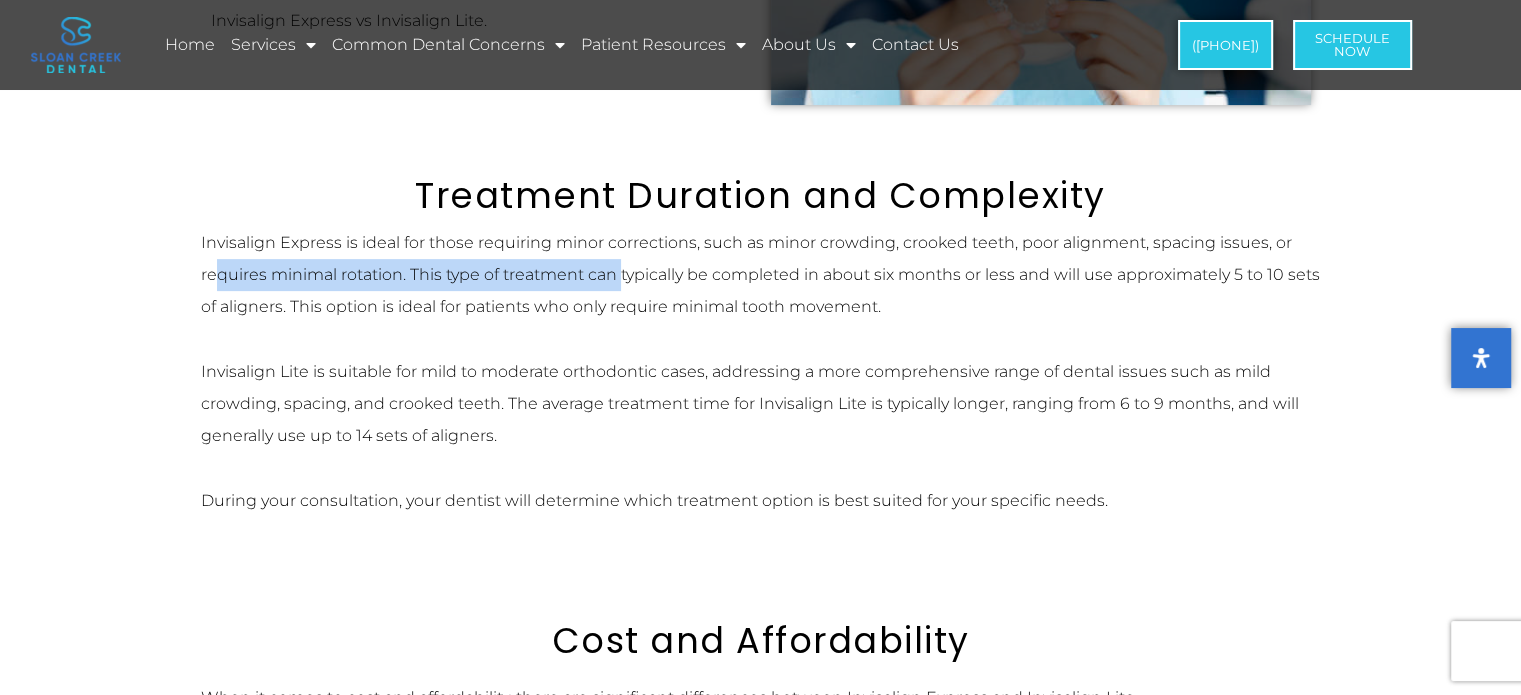 drag, startPoint x: 220, startPoint y: 266, endPoint x: 635, endPoint y: 277, distance: 415.14575 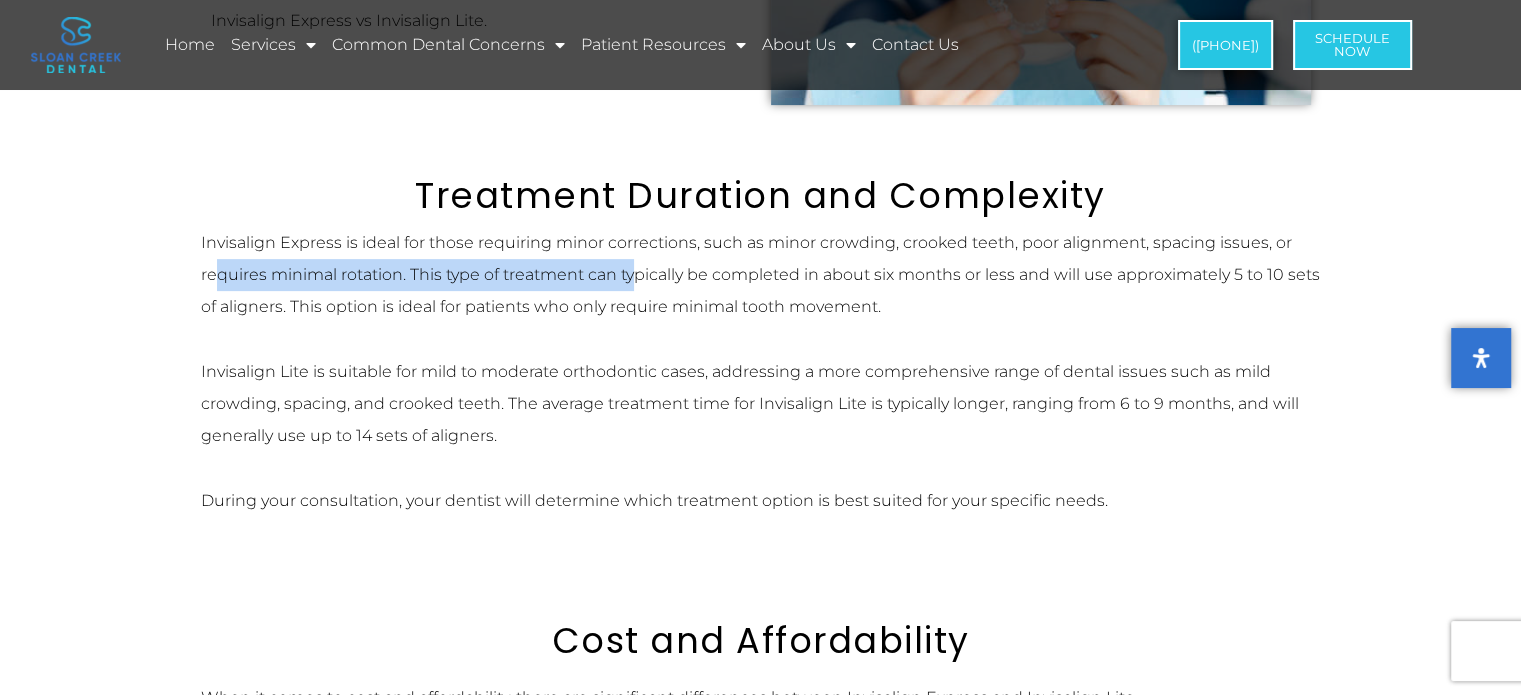 click on "Invisalign Express is ideal for those requiring minor corrections, such as minor crowding, crooked teeth, poor alignment, spacing issues, or requires minimal rotation. This type of treatment can typically be completed in about six months or less and will use approximately 5 to 10 sets of aligners. This option is ideal for patients who only require minimal tooth movement." at bounding box center (761, 275) 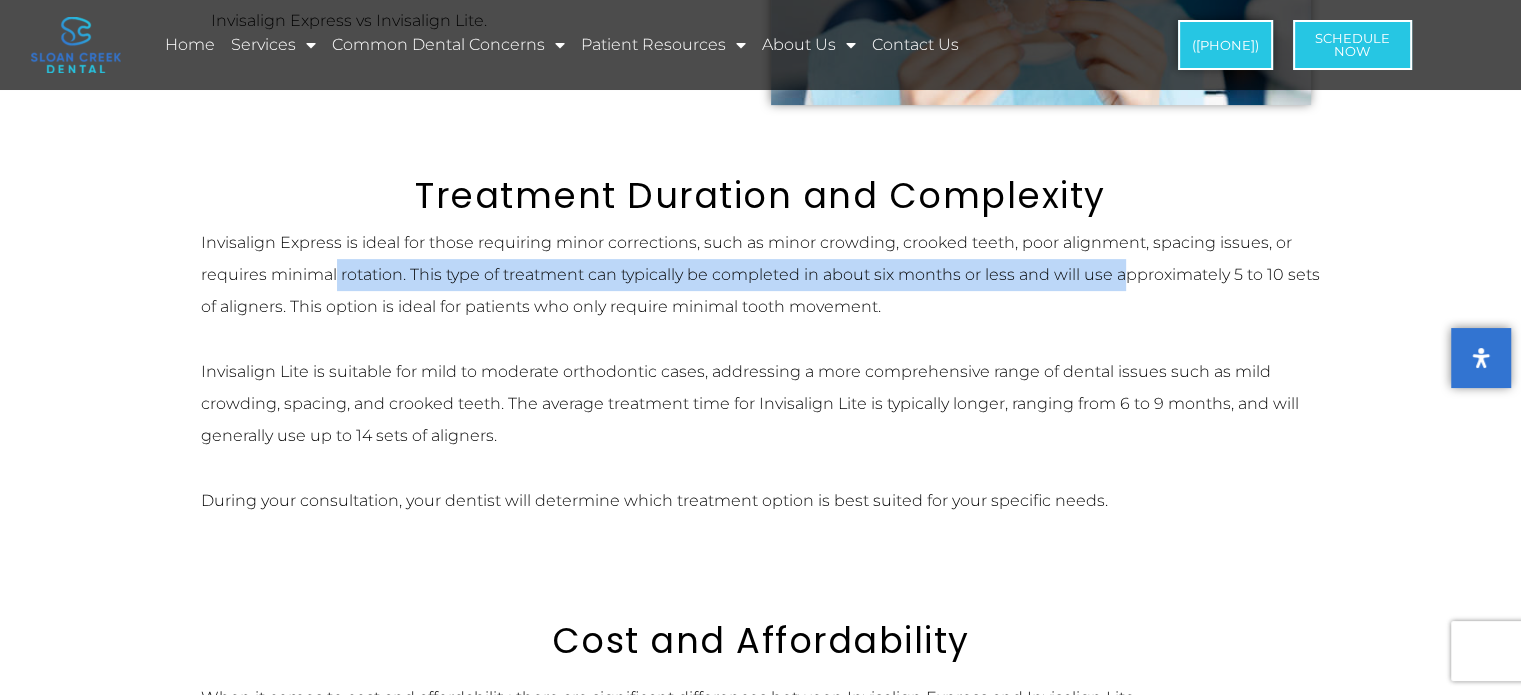drag, startPoint x: 334, startPoint y: 266, endPoint x: 1136, endPoint y: 273, distance: 802.0305 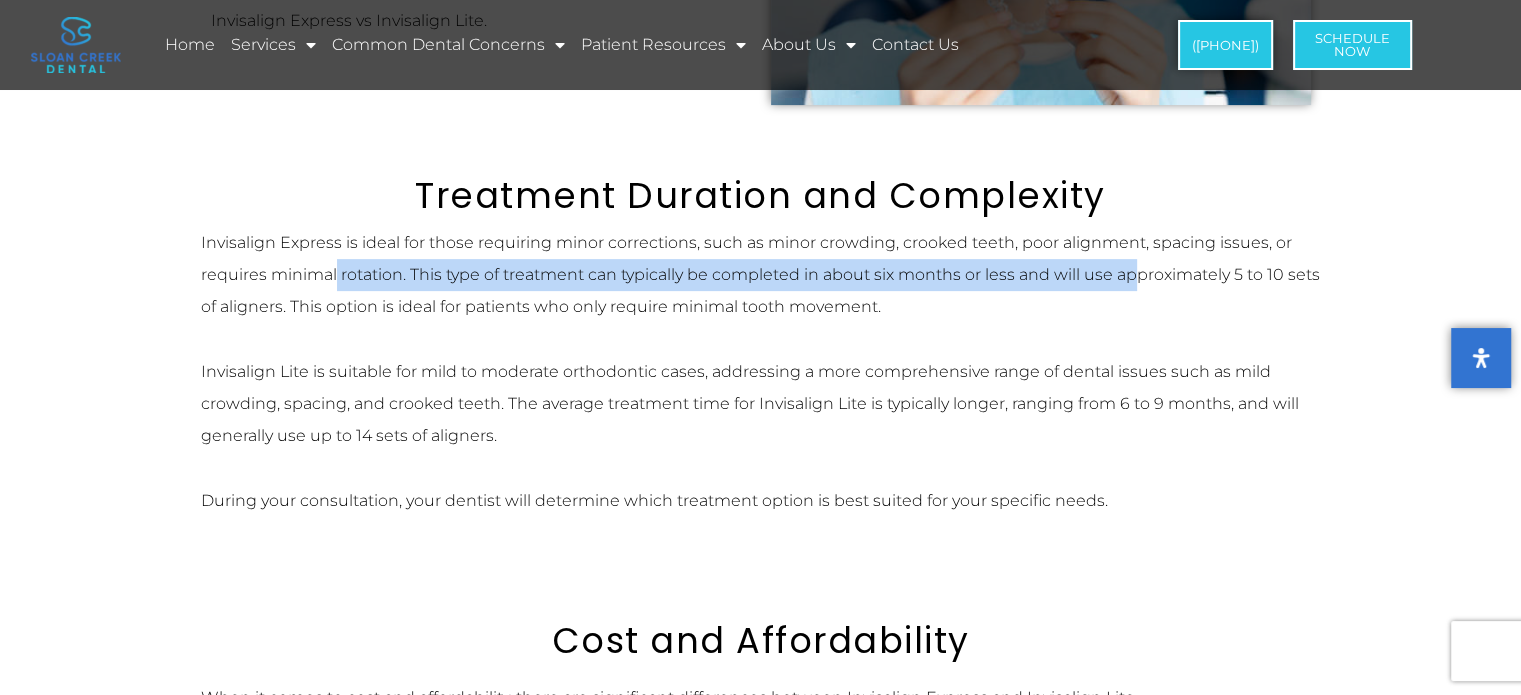 click on "Invisalign Express is ideal for those requiring minor corrections, such as minor crowding, crooked teeth, poor alignment, spacing issues, or requires minimal rotation. This type of treatment can typically be completed in about six months or less and will use approximately 5 to 10 sets of aligners. This option is ideal for patients who only require minimal tooth movement." at bounding box center (761, 275) 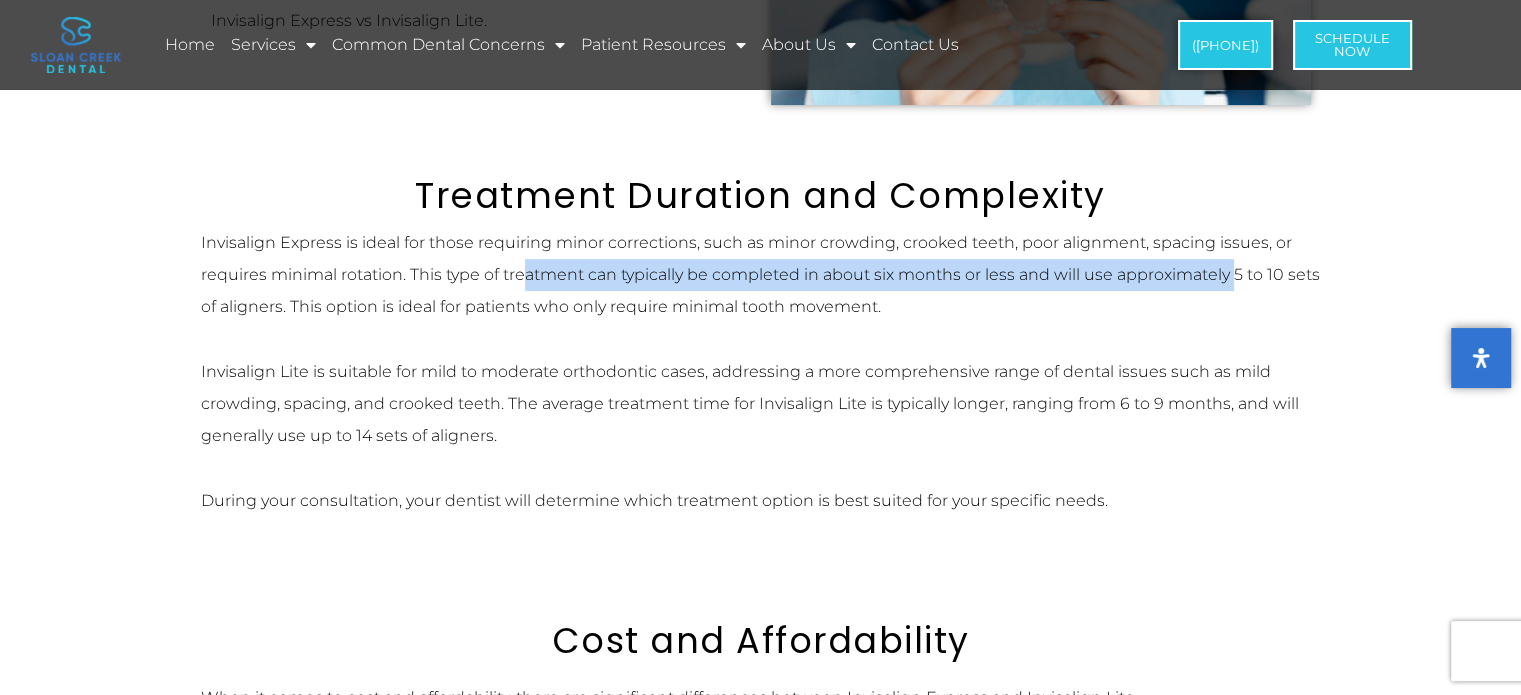 drag, startPoint x: 528, startPoint y: 275, endPoint x: 1268, endPoint y: 275, distance: 740 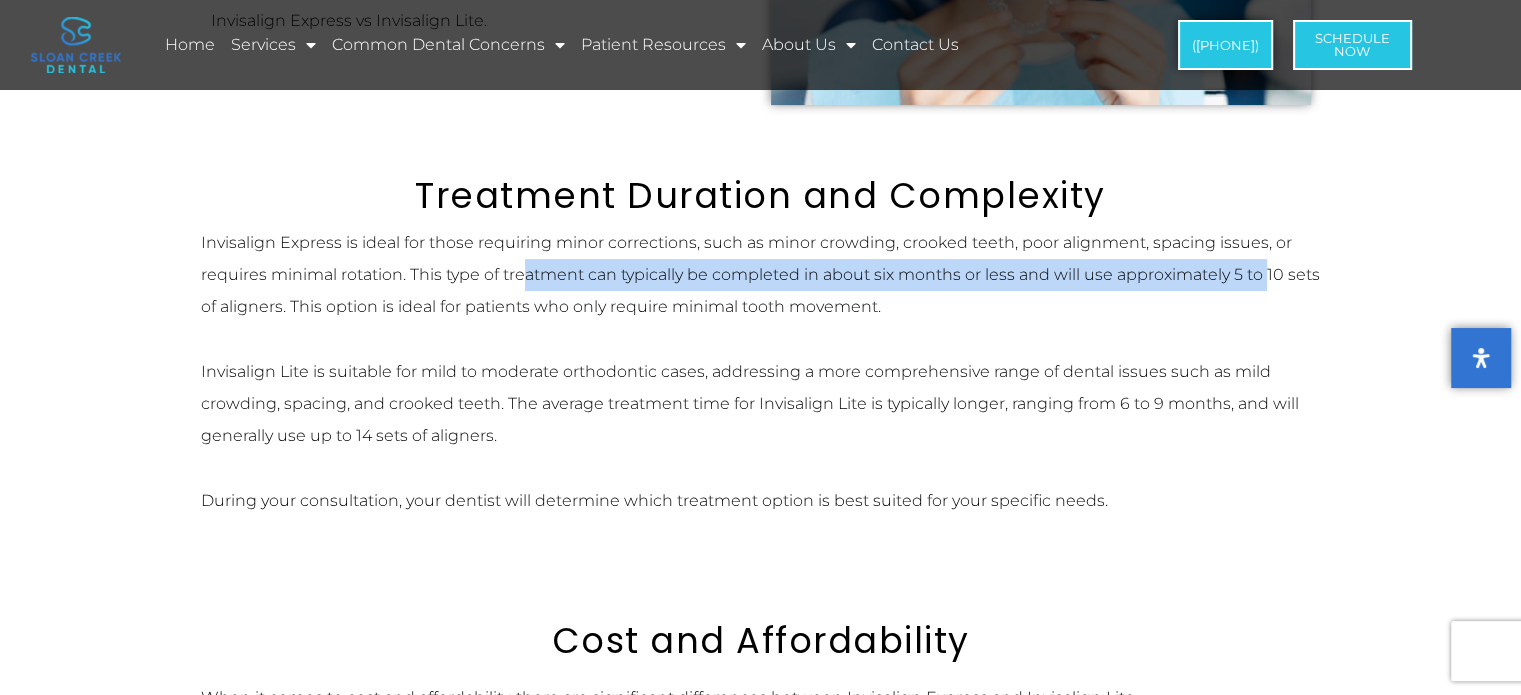 click on "Invisalign Express is ideal for those requiring minor corrections, such as minor crowding, crooked teeth, poor alignment, spacing issues, or requires minimal rotation. This type of treatment can typically be completed in about six months or less and will use approximately 5 to 10 sets of aligners. This option is ideal for patients who only require minimal tooth movement." at bounding box center [761, 275] 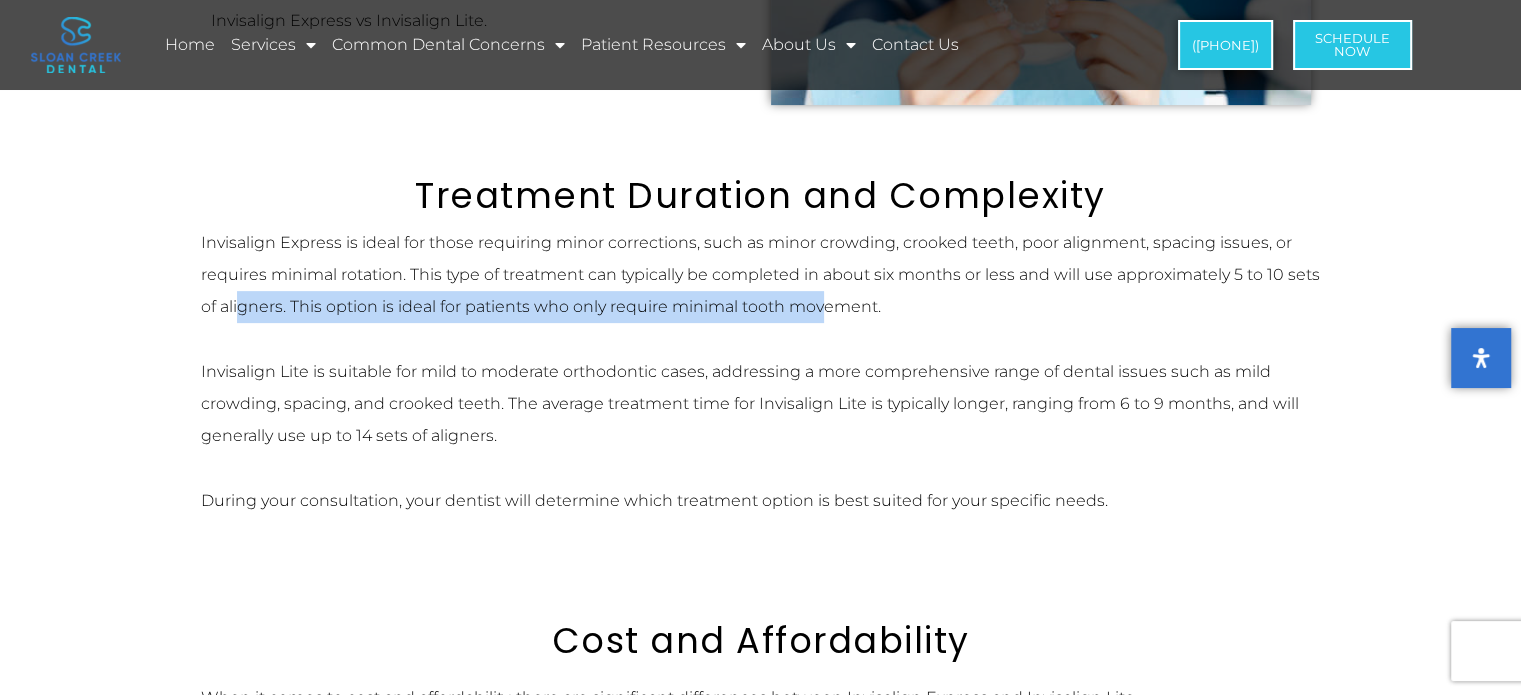drag, startPoint x: 242, startPoint y: 307, endPoint x: 826, endPoint y: 309, distance: 584.0034 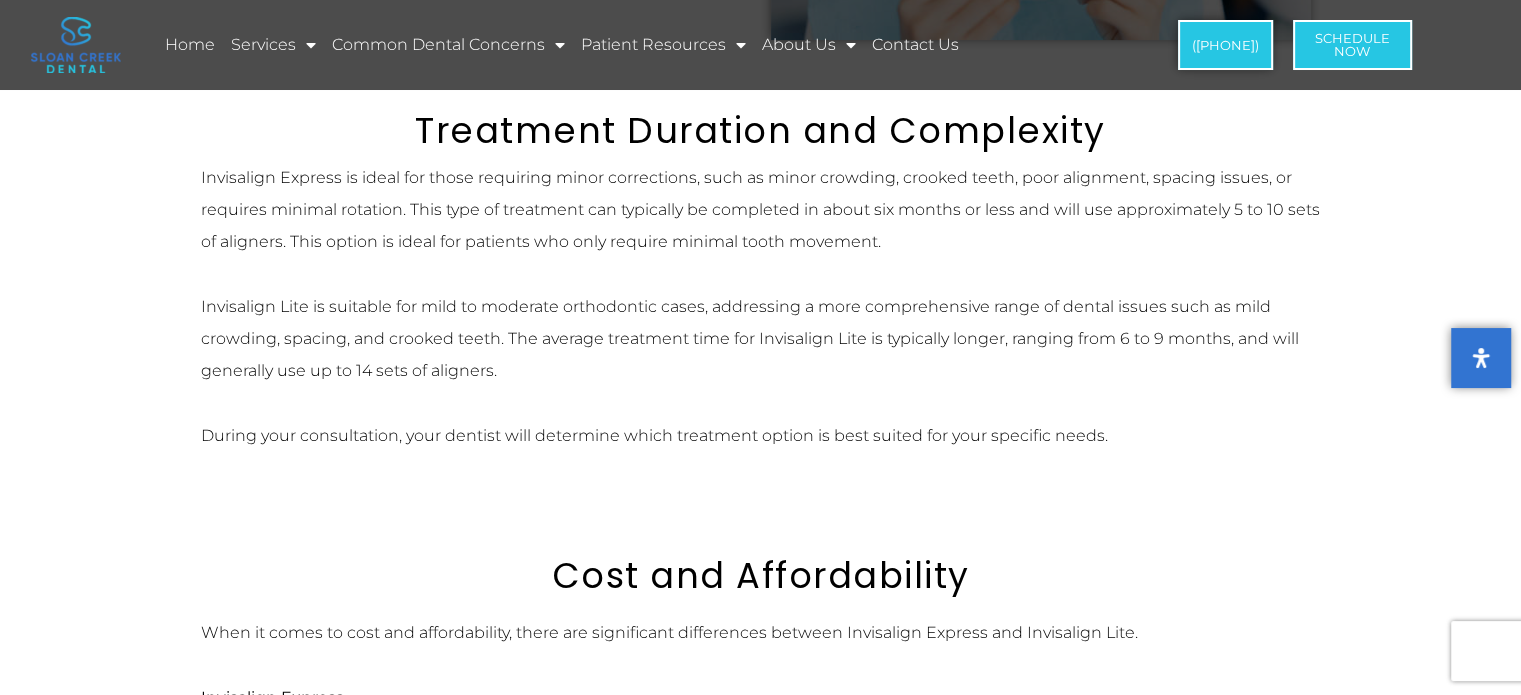 scroll, scrollTop: 700, scrollLeft: 0, axis: vertical 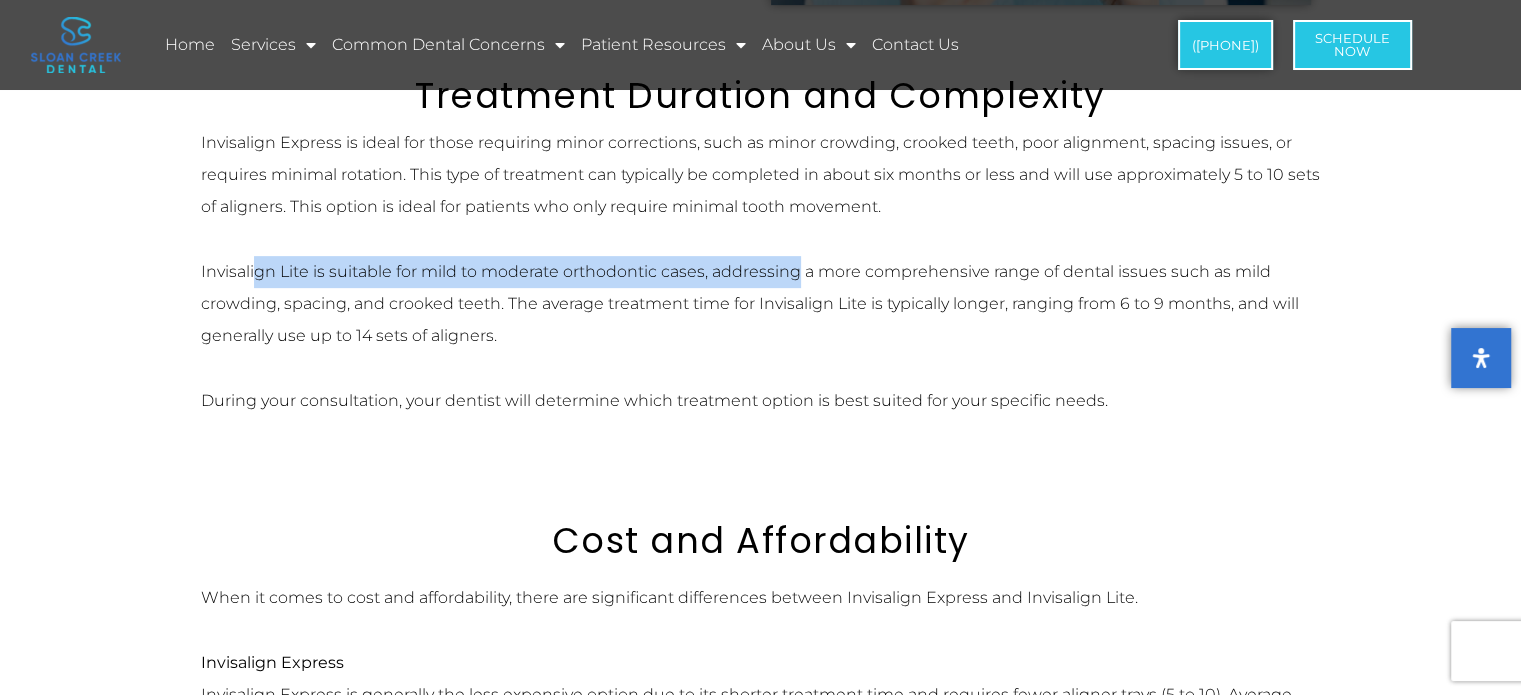 drag, startPoint x: 472, startPoint y: 273, endPoint x: 795, endPoint y: 273, distance: 323 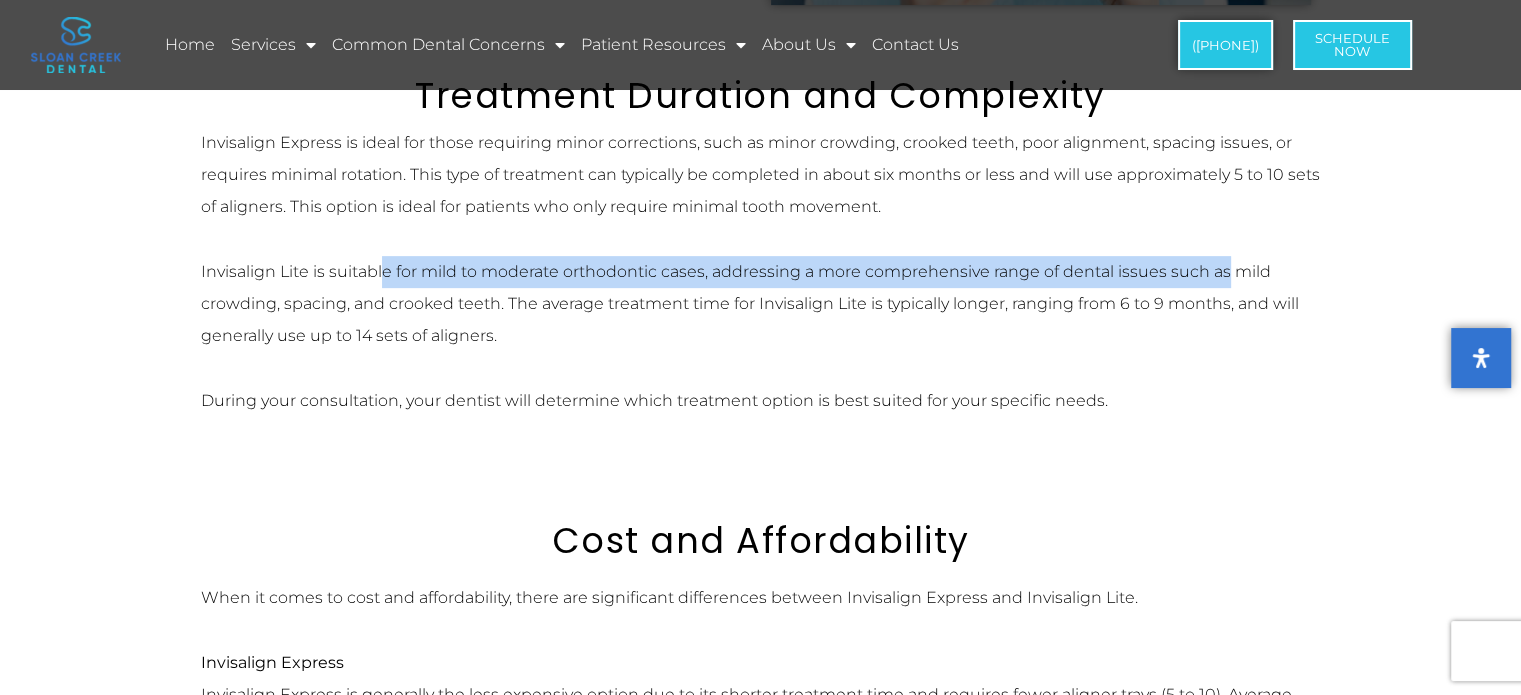 drag, startPoint x: 403, startPoint y: 279, endPoint x: 1224, endPoint y: 279, distance: 821 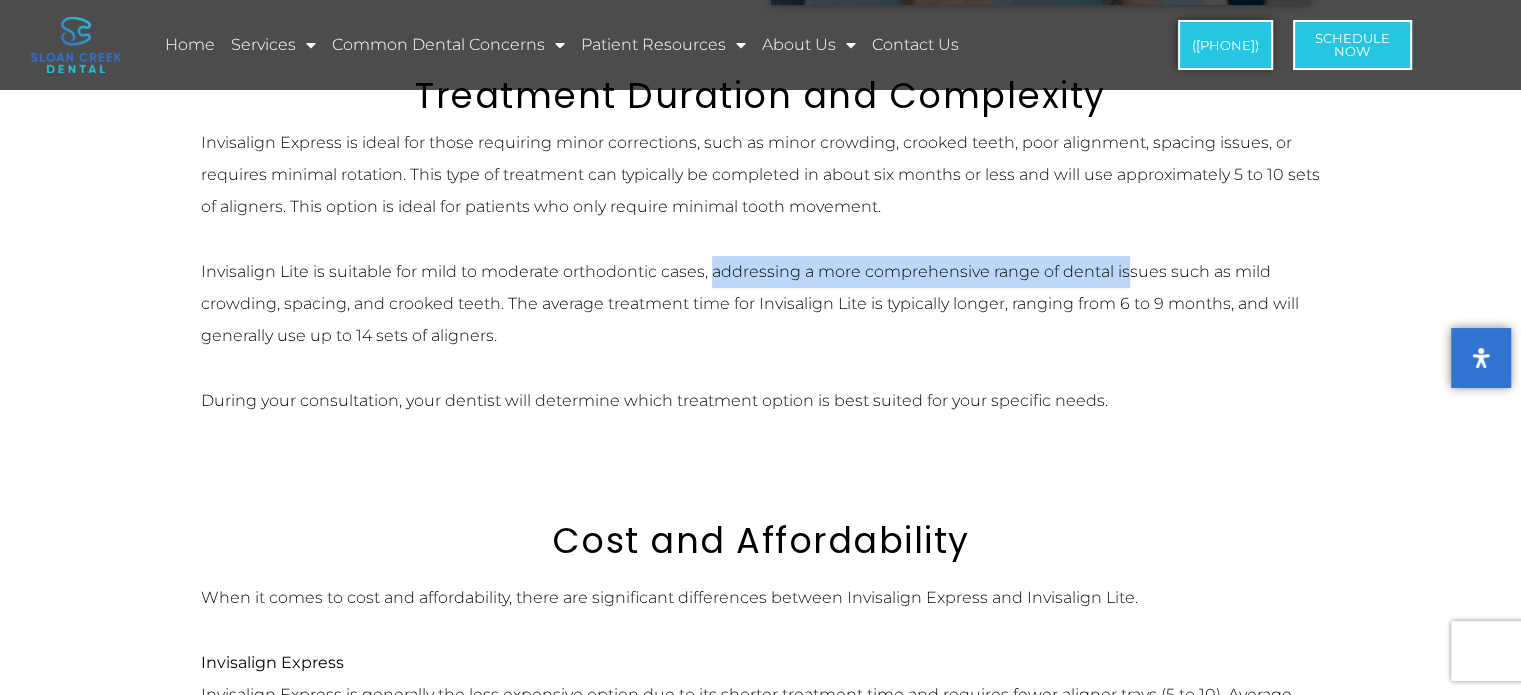 drag, startPoint x: 857, startPoint y: 280, endPoint x: 1179, endPoint y: 279, distance: 322.00156 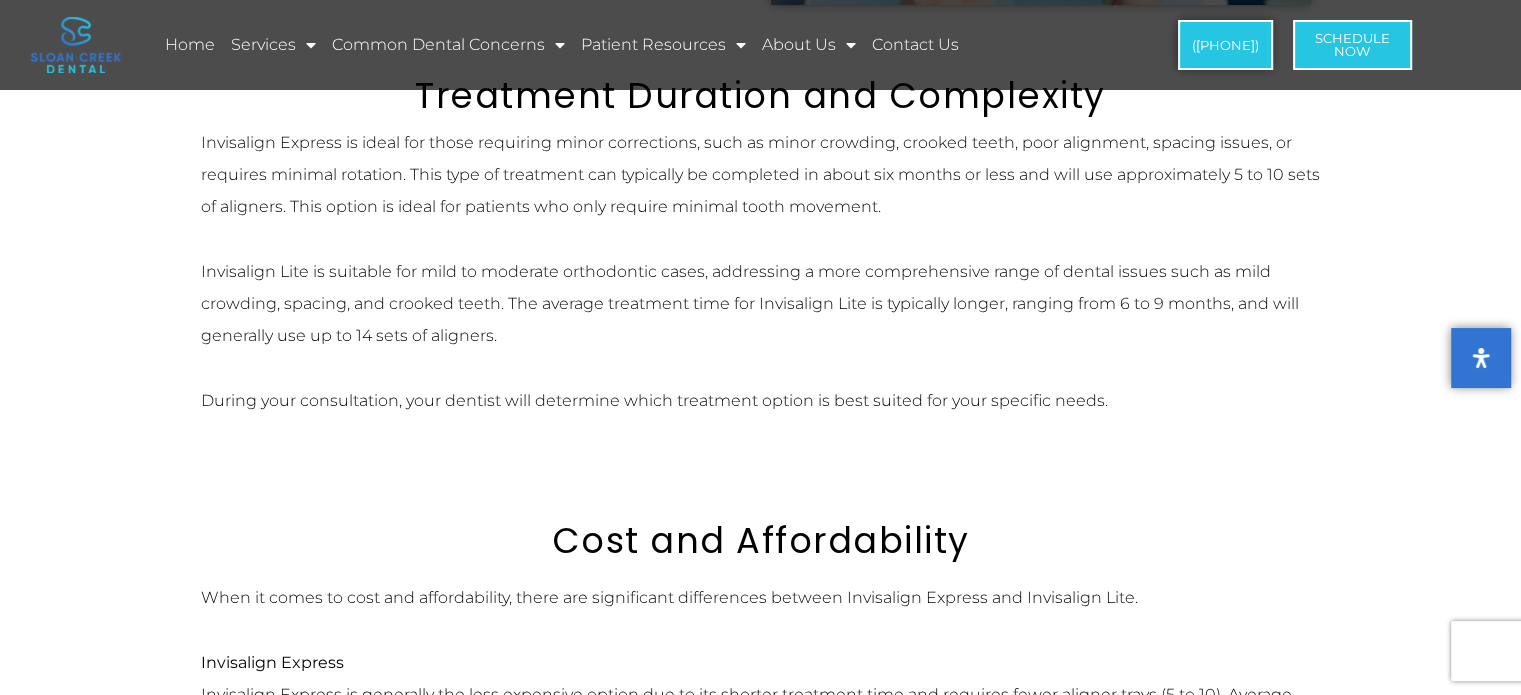 click on "Invisalign Lite is suitable for mild to moderate orthodontic cases, addressing a more comprehensive range of dental issues such as mild crowding, spacing, and crooked teeth. The average treatment time for Invisalign Lite is typically longer, ranging from 6 to 9 months, and will generally use up to 14 sets of aligners." at bounding box center (761, 304) 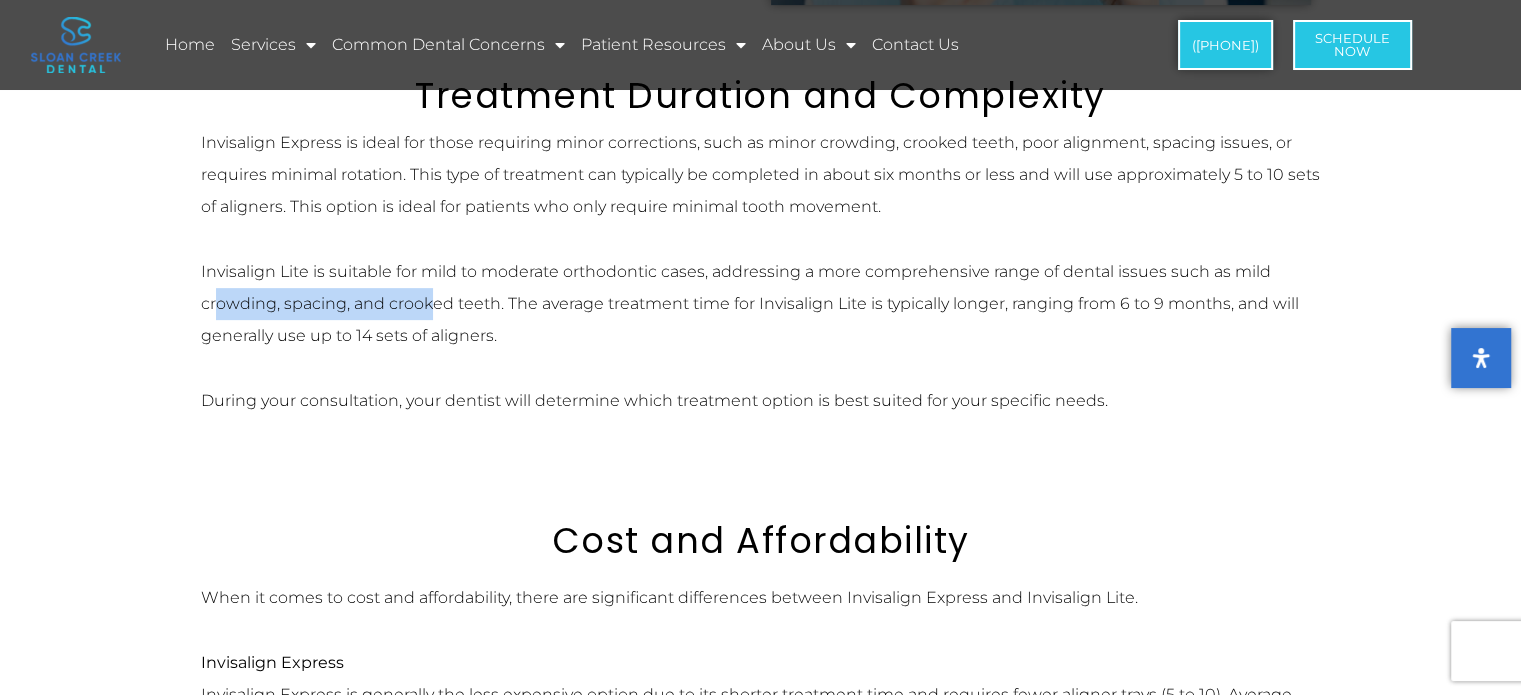 drag, startPoint x: 217, startPoint y: 305, endPoint x: 428, endPoint y: 299, distance: 211.0853 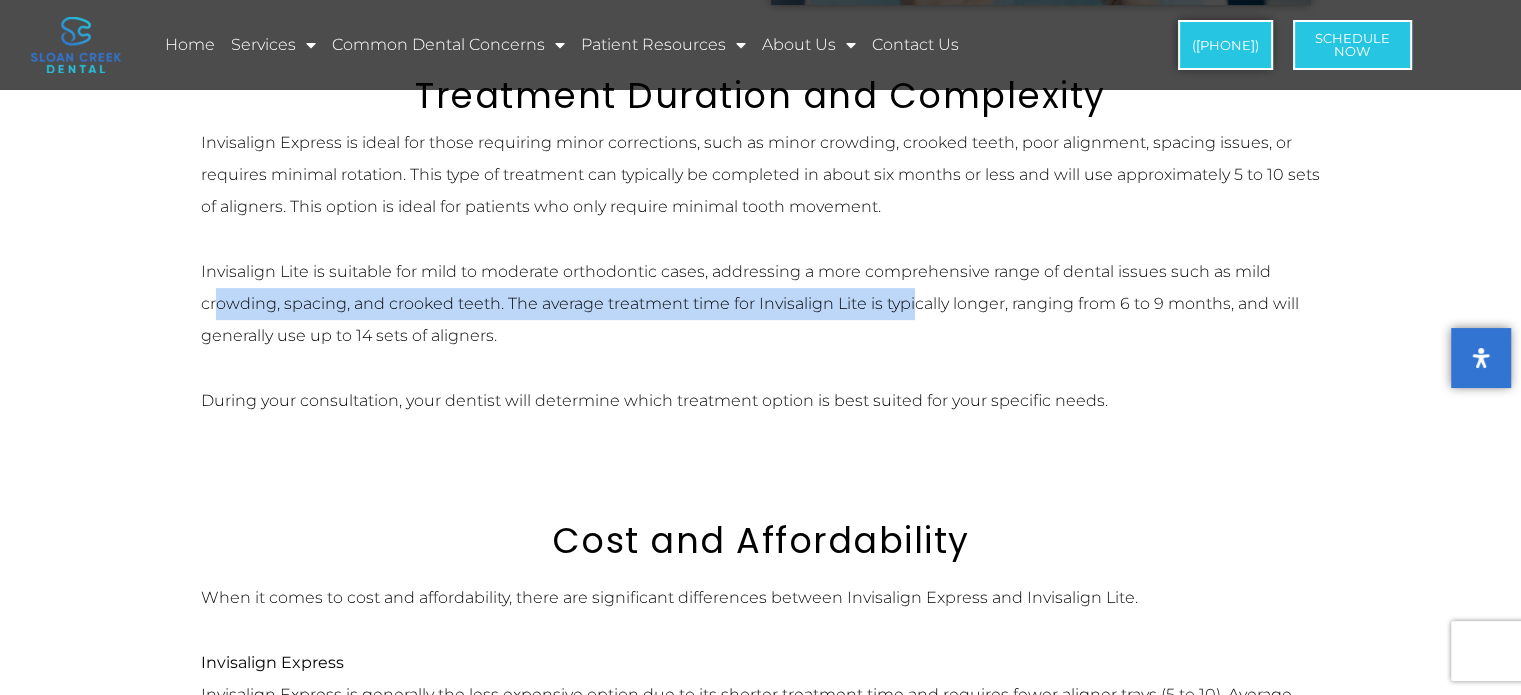 drag, startPoint x: 216, startPoint y: 306, endPoint x: 916, endPoint y: 310, distance: 700.0114 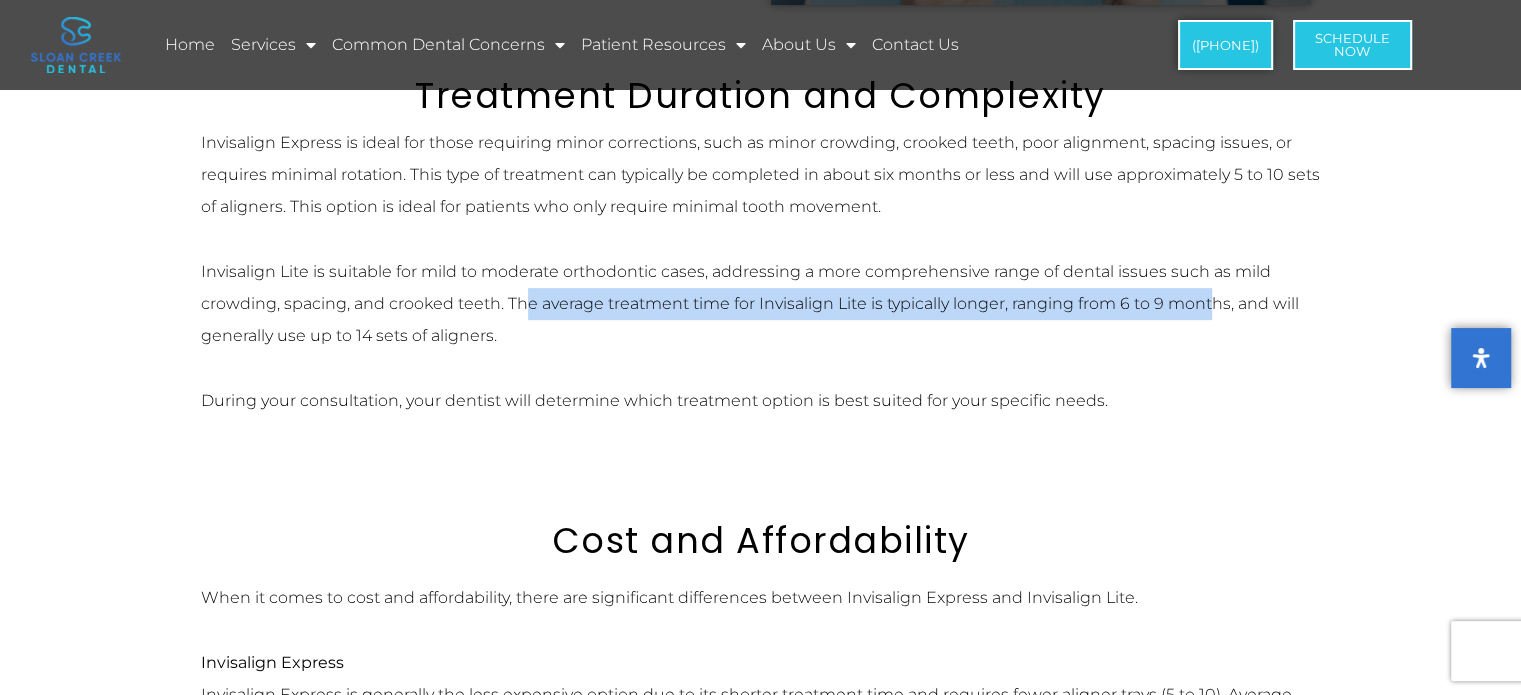 drag, startPoint x: 523, startPoint y: 303, endPoint x: 1212, endPoint y: 303, distance: 689 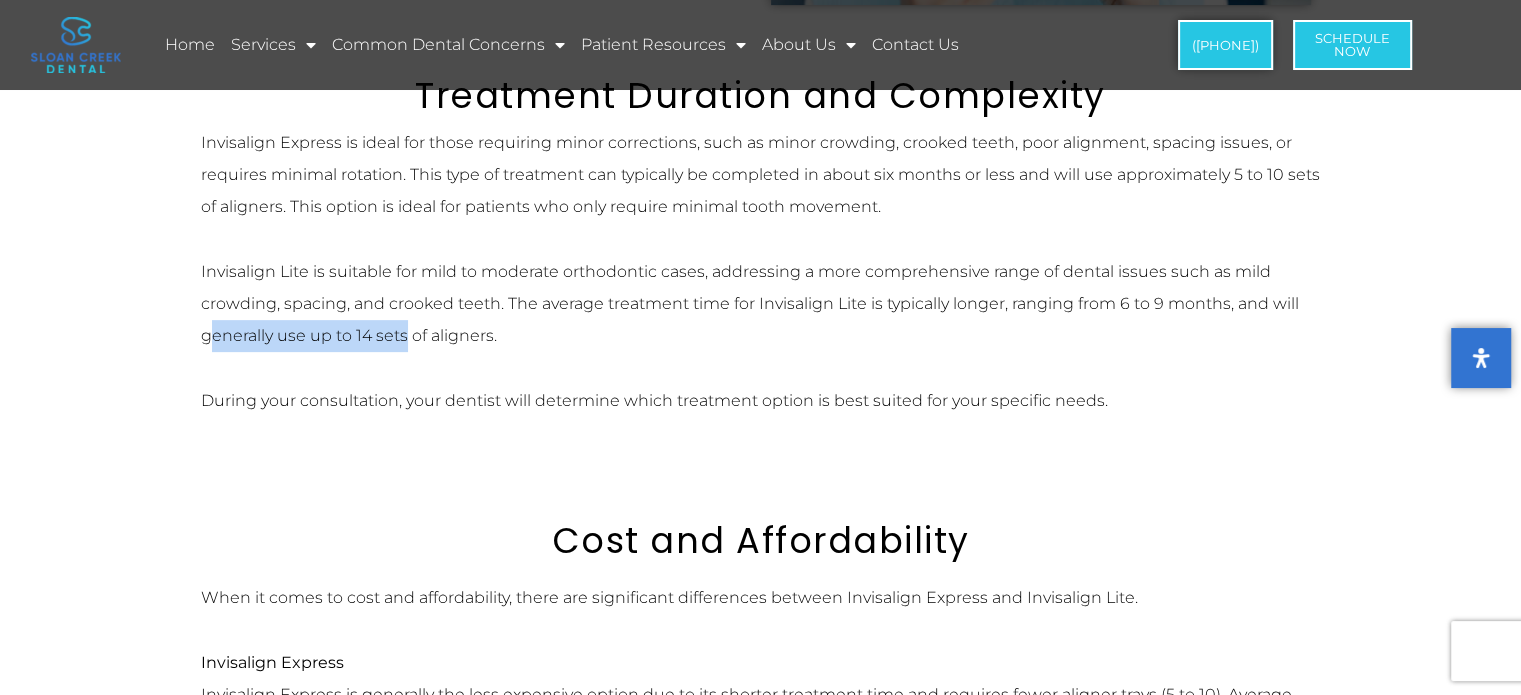 drag, startPoint x: 325, startPoint y: 341, endPoint x: 404, endPoint y: 341, distance: 79 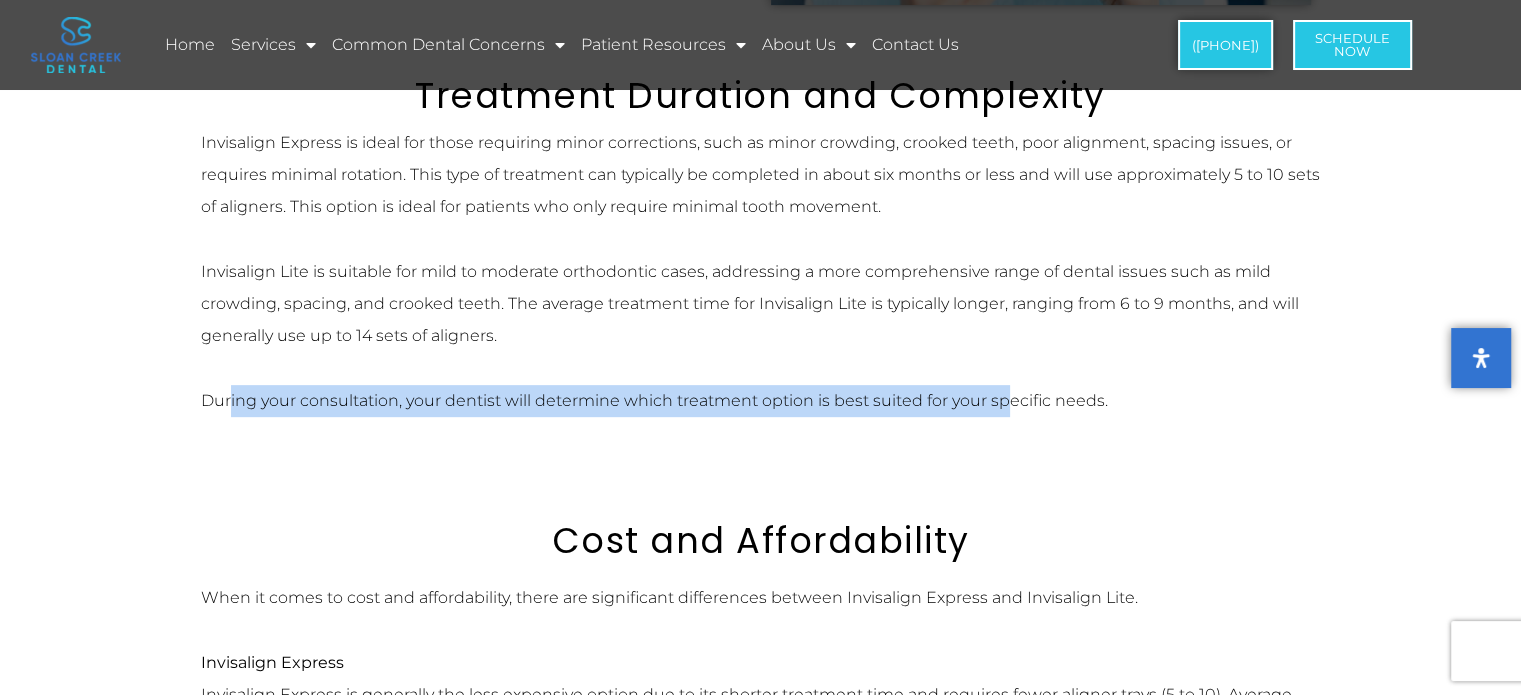 drag, startPoint x: 228, startPoint y: 404, endPoint x: 1009, endPoint y: 403, distance: 781.0006 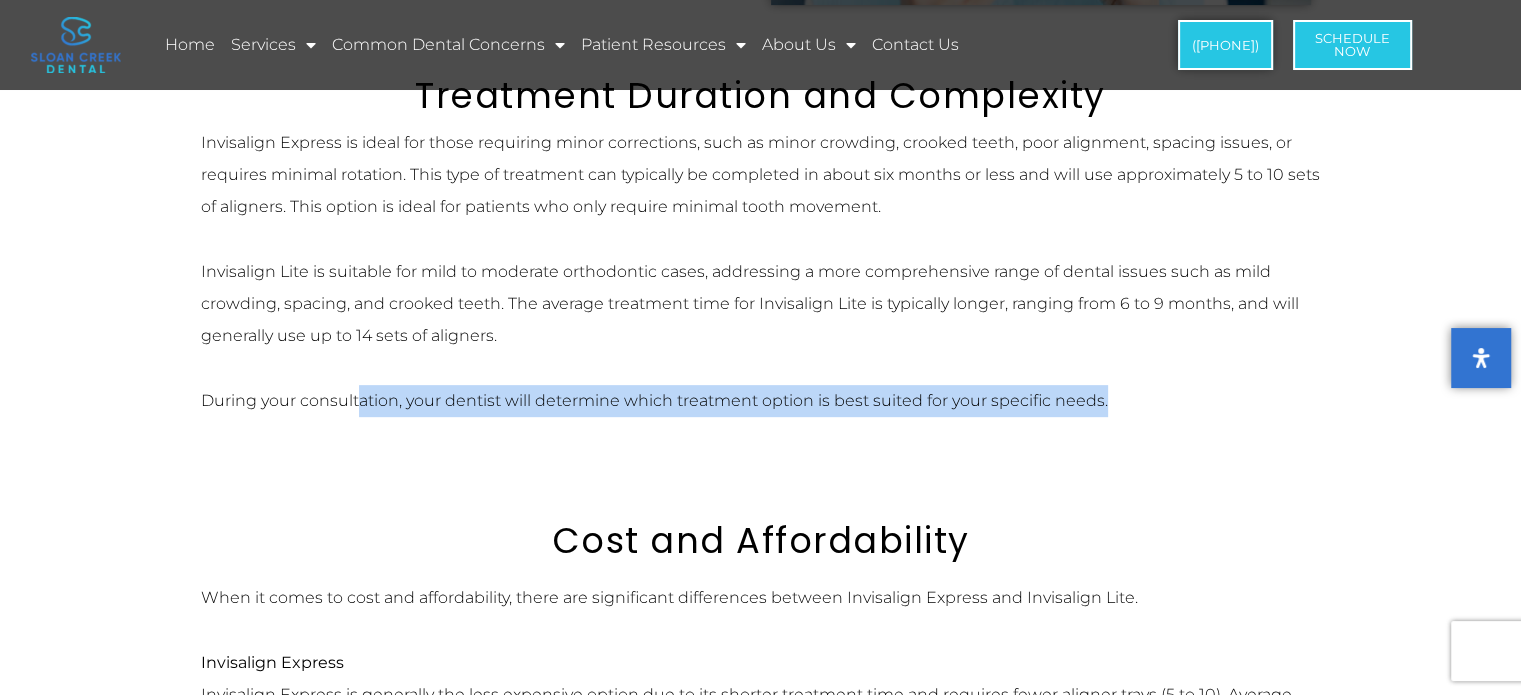drag, startPoint x: 632, startPoint y: 406, endPoint x: 1106, endPoint y: 406, distance: 474 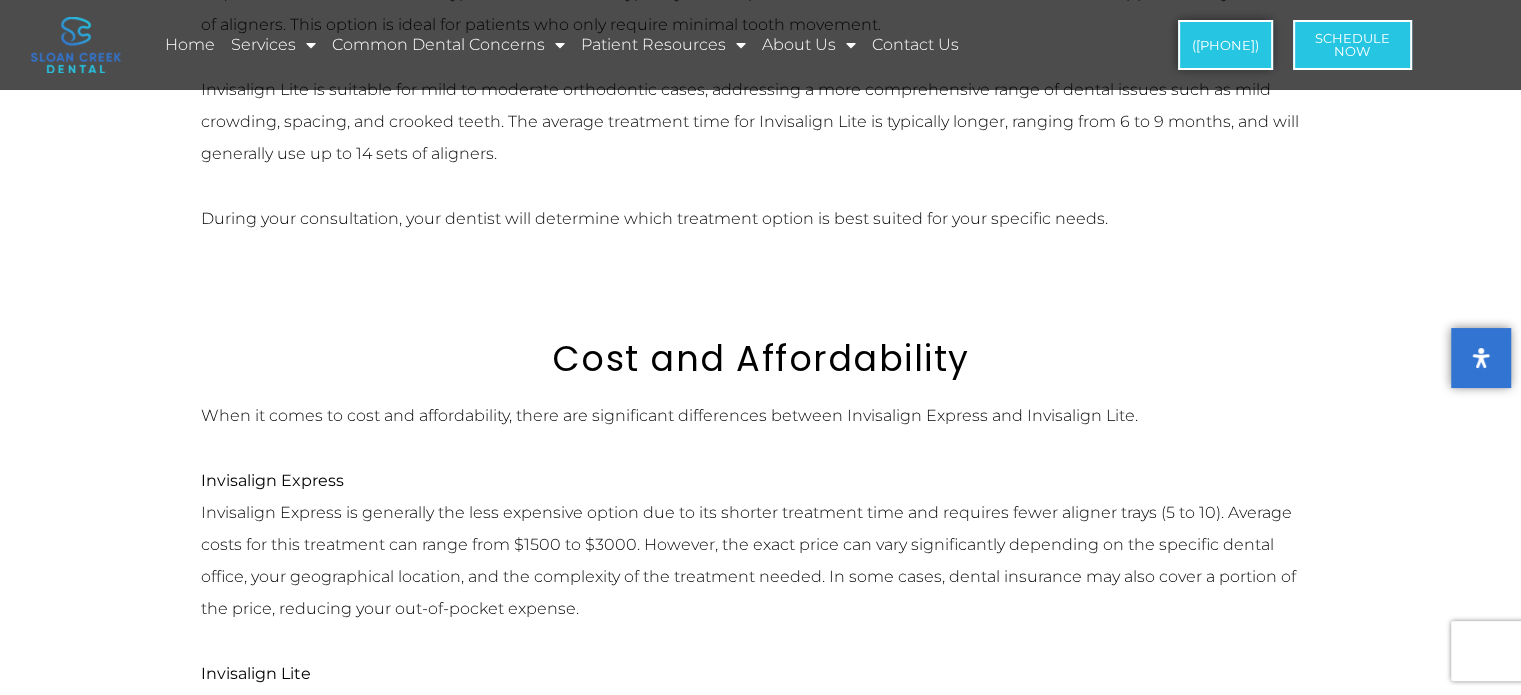 scroll, scrollTop: 1000, scrollLeft: 0, axis: vertical 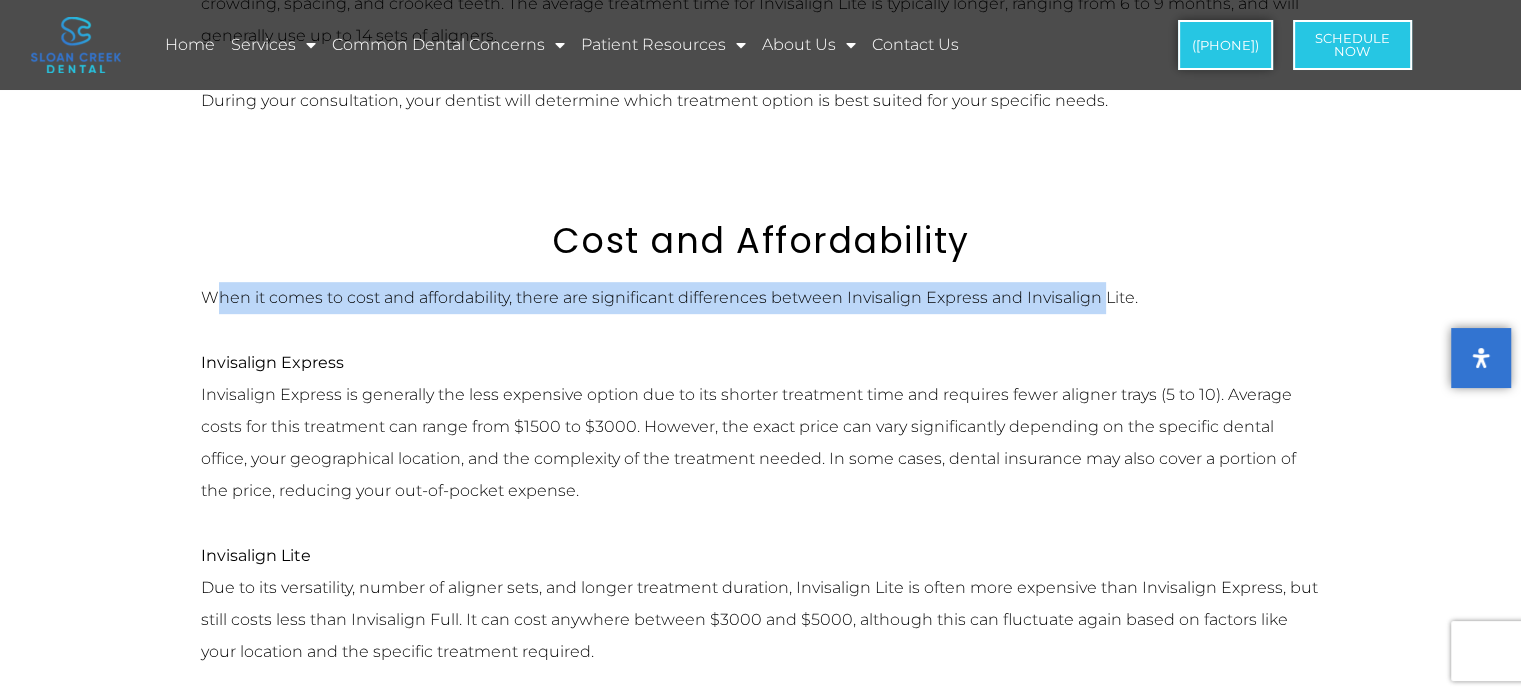 drag, startPoint x: 221, startPoint y: 292, endPoint x: 1100, endPoint y: 311, distance: 879.2053 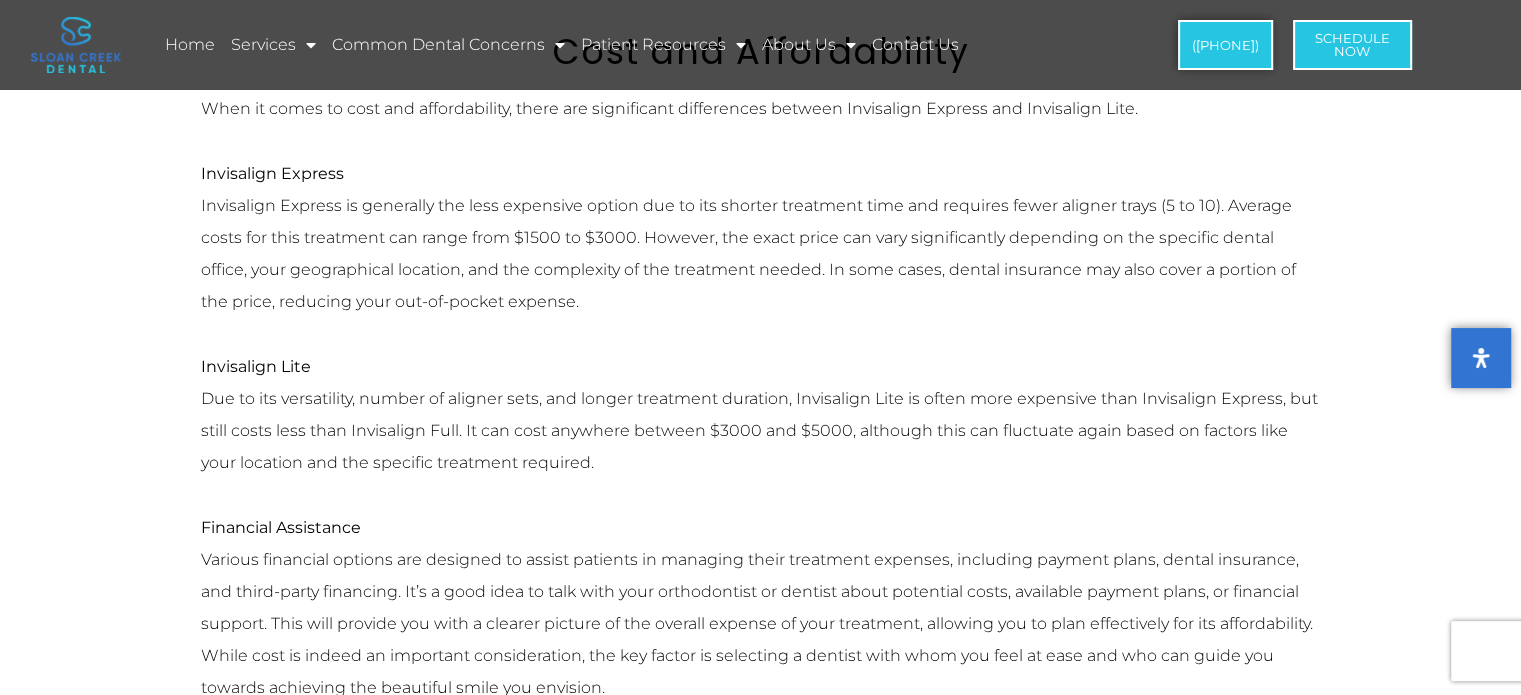 scroll, scrollTop: 1200, scrollLeft: 0, axis: vertical 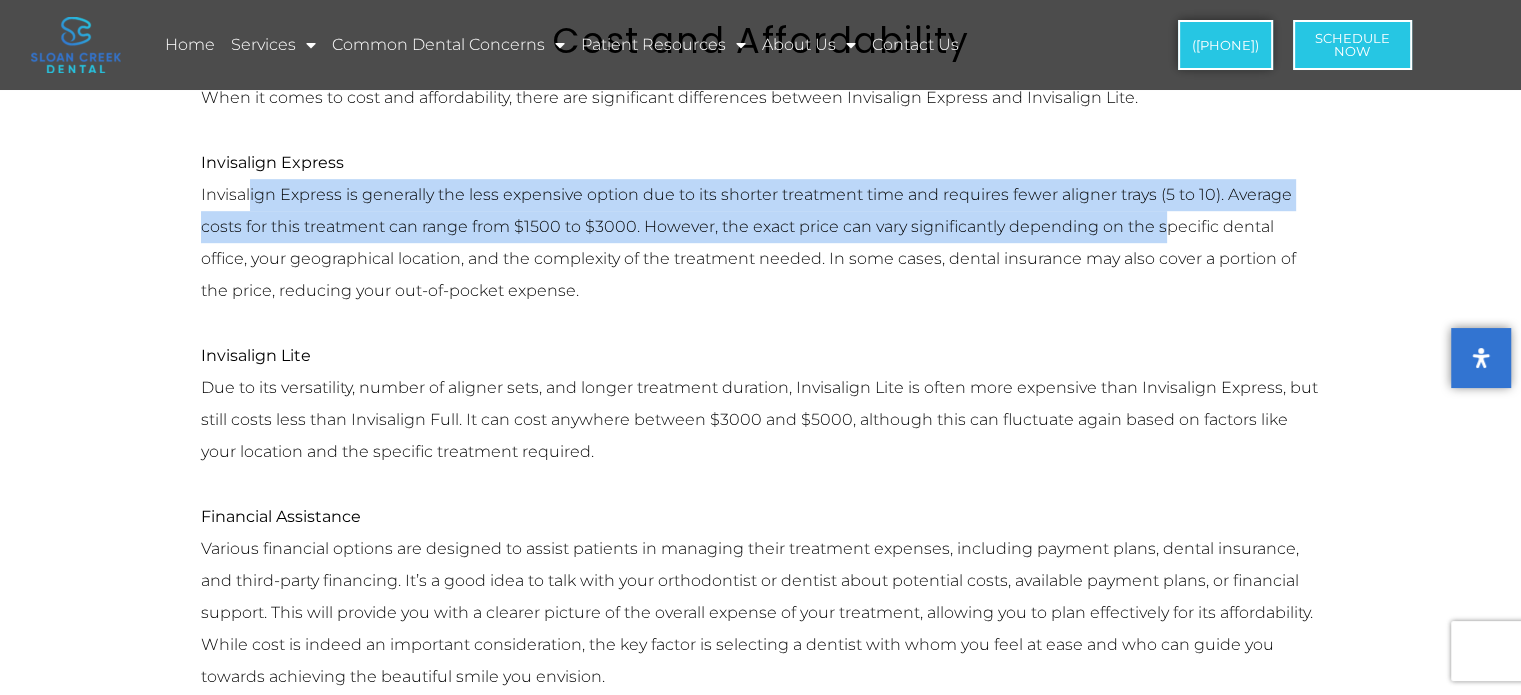 drag, startPoint x: 248, startPoint y: 203, endPoint x: 1163, endPoint y: 221, distance: 915.177 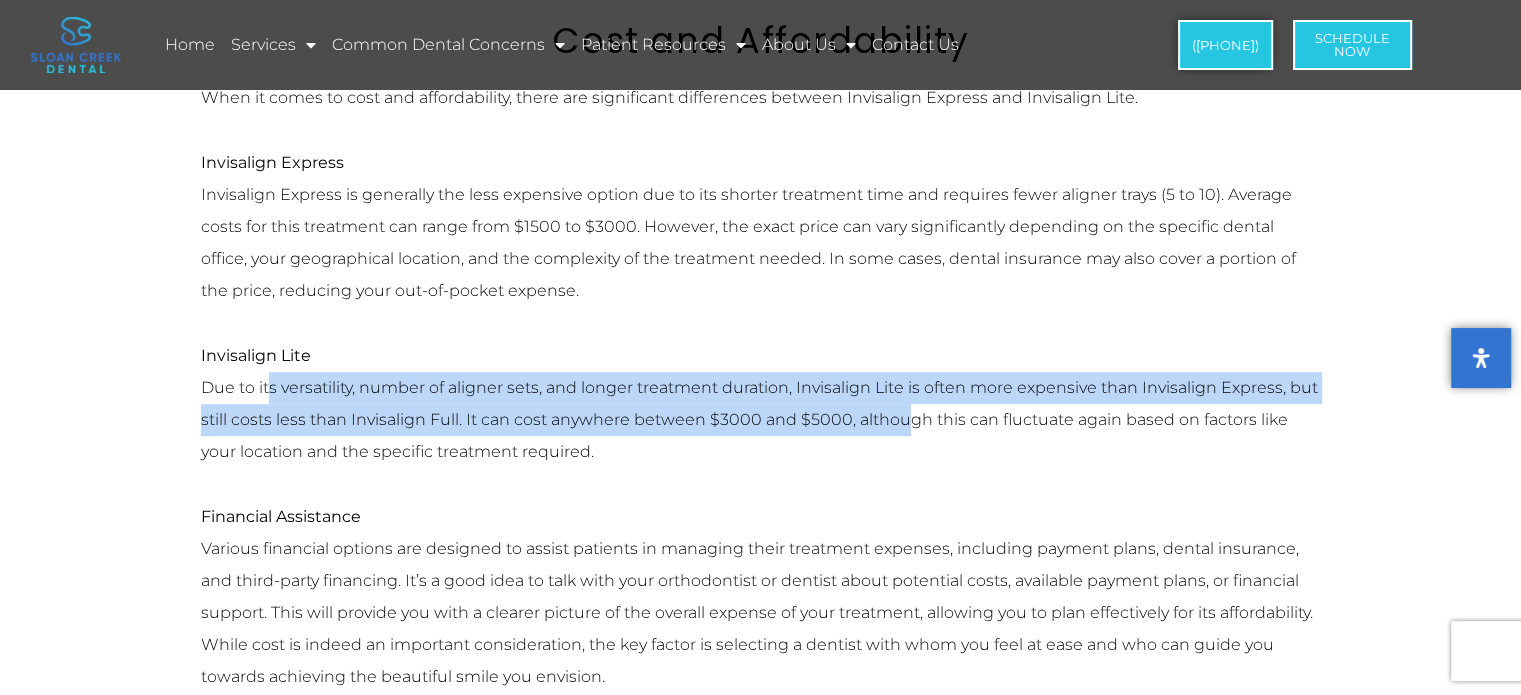drag, startPoint x: 378, startPoint y: 391, endPoint x: 900, endPoint y: 432, distance: 523.60767 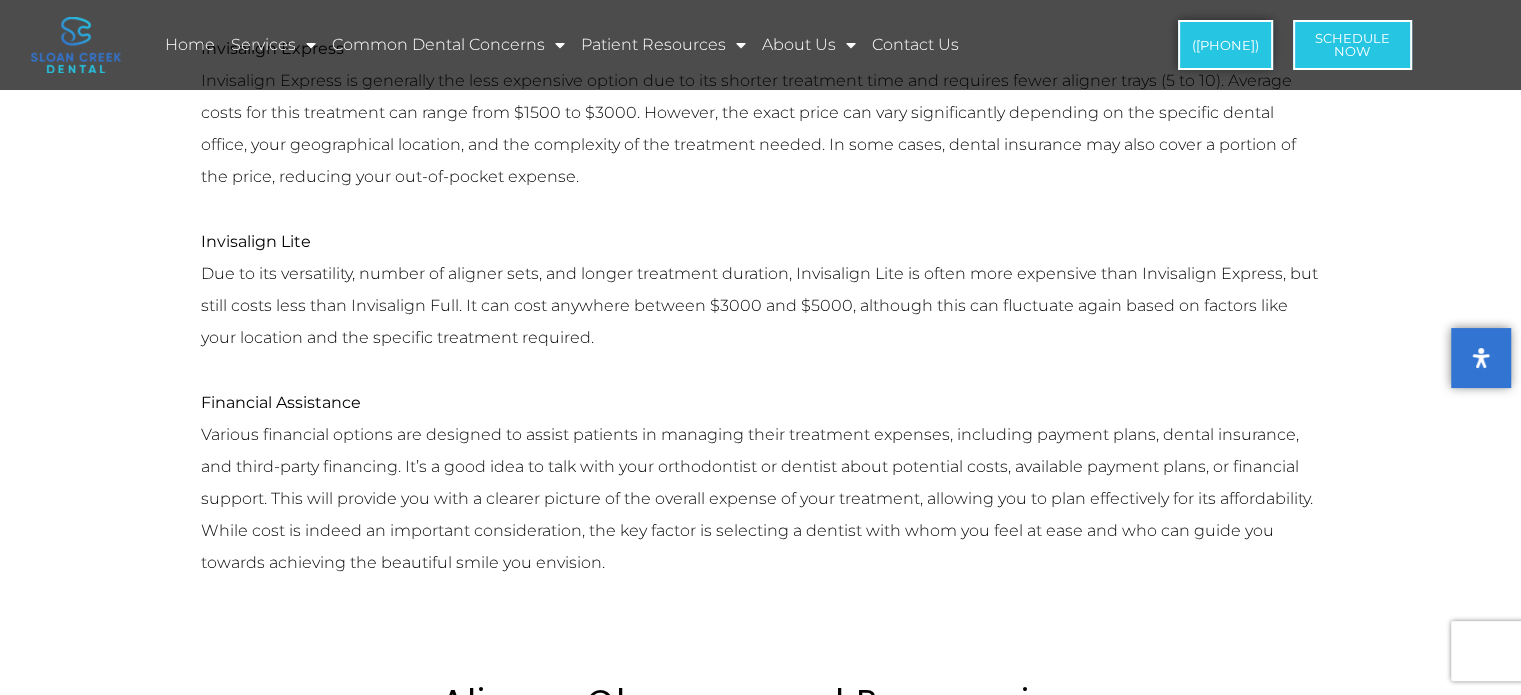 scroll, scrollTop: 1400, scrollLeft: 0, axis: vertical 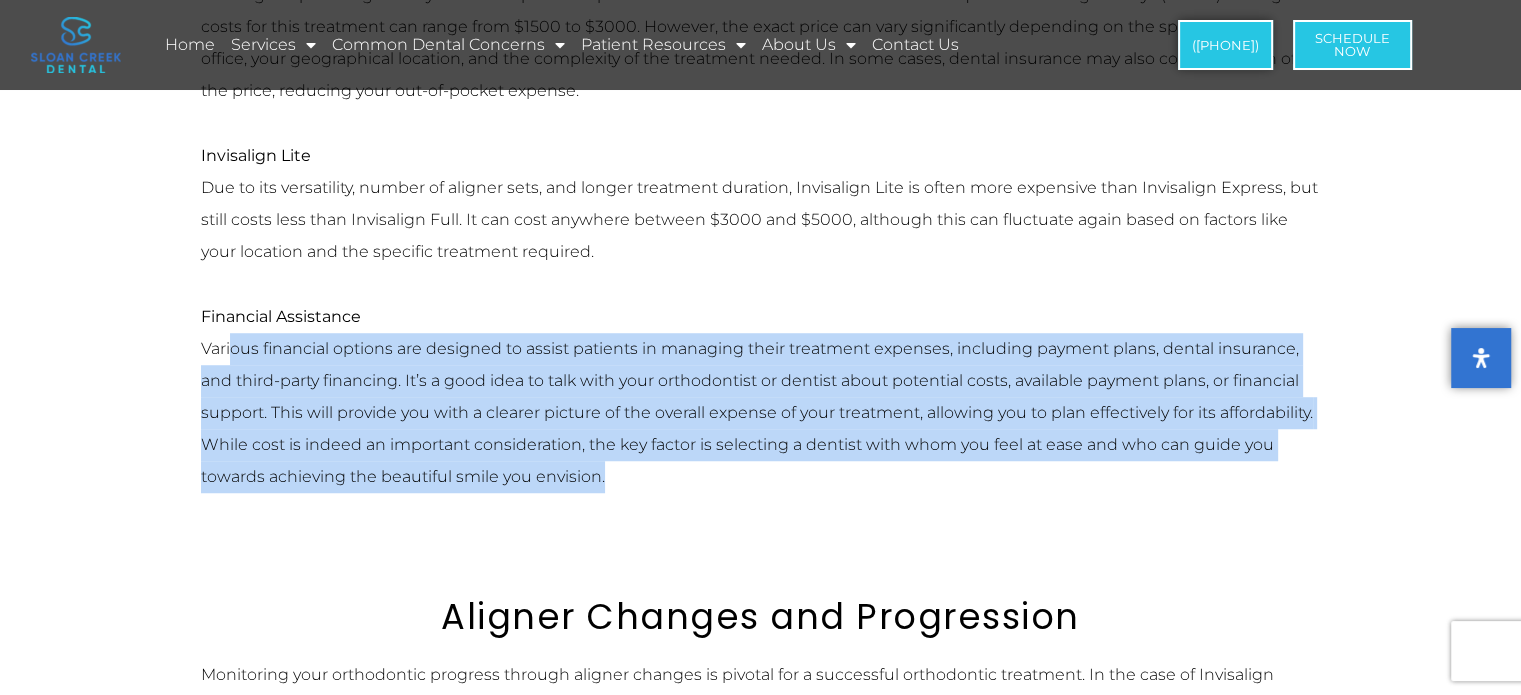 drag, startPoint x: 229, startPoint y: 349, endPoint x: 738, endPoint y: 472, distance: 523.65063 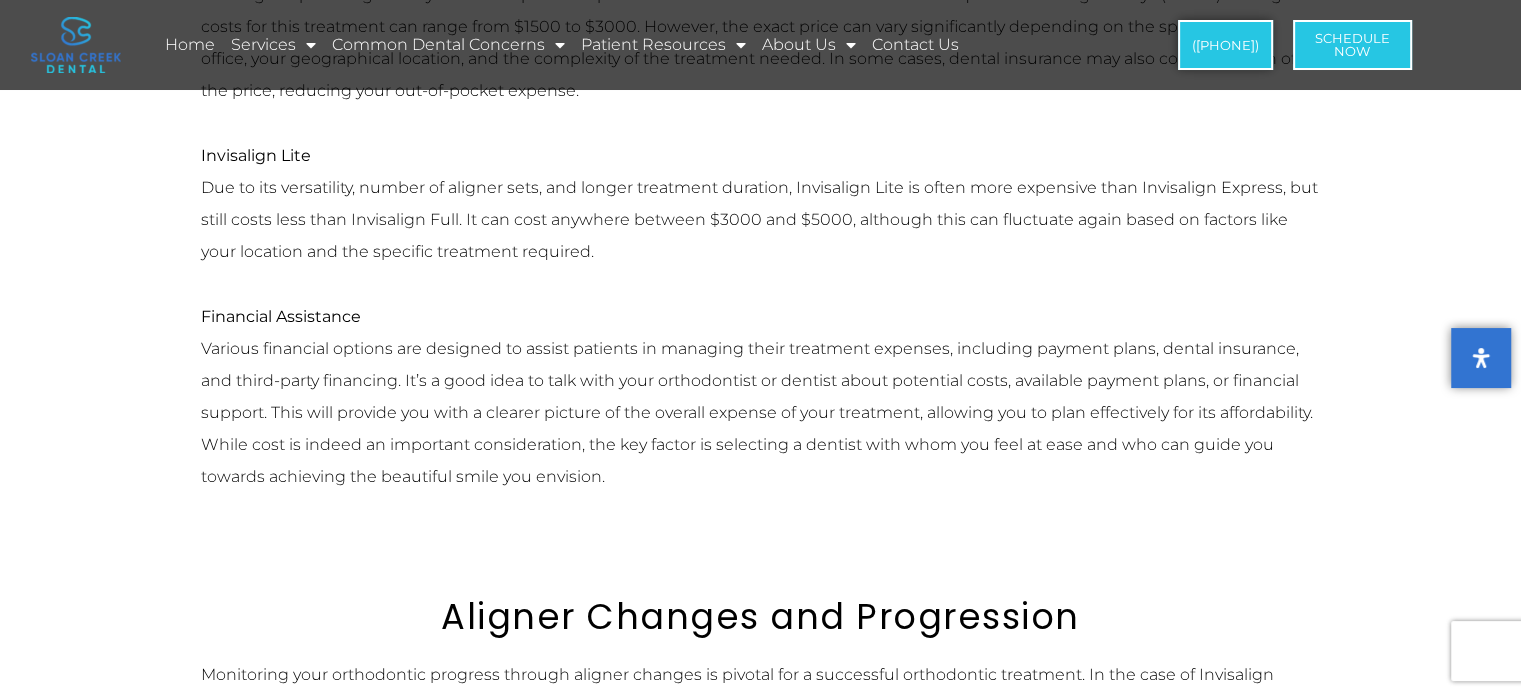 scroll, scrollTop: 1800, scrollLeft: 0, axis: vertical 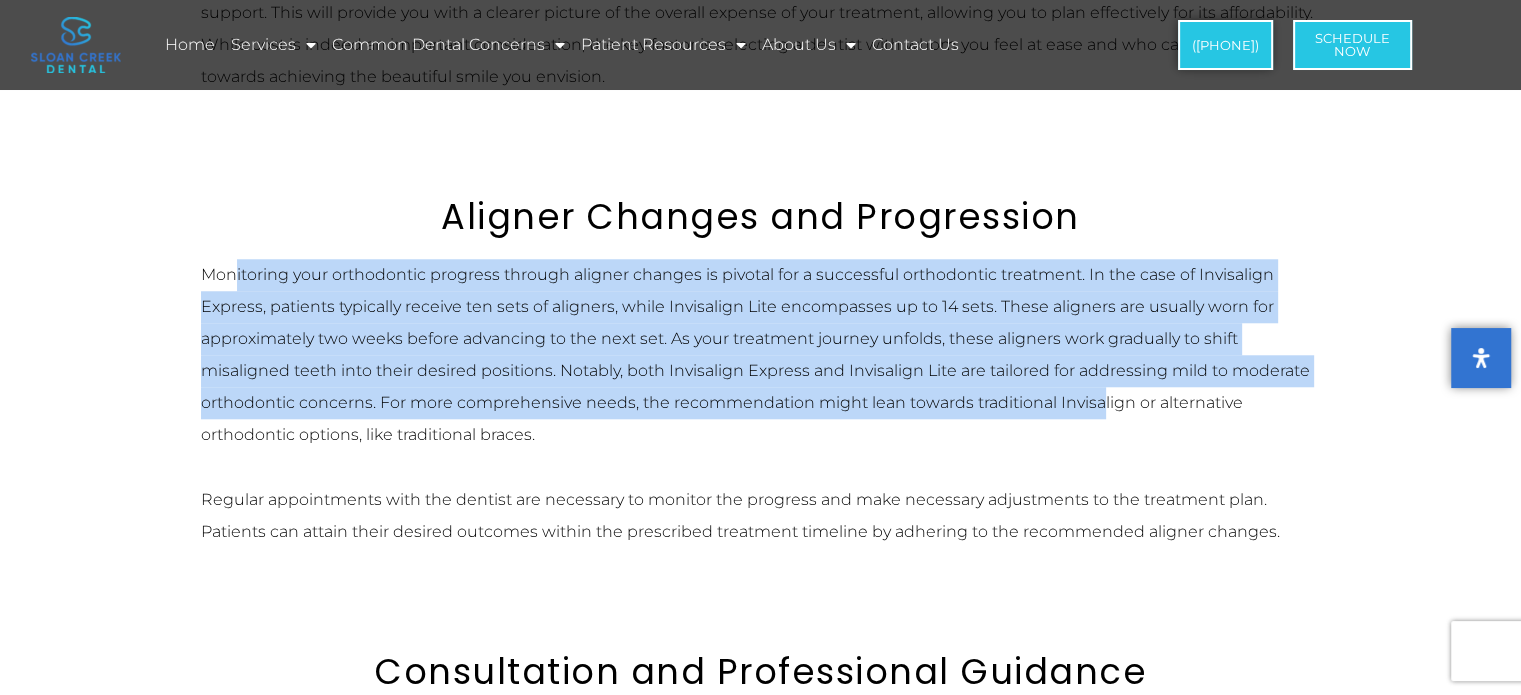 drag, startPoint x: 235, startPoint y: 267, endPoint x: 1097, endPoint y: 408, distance: 873.4558 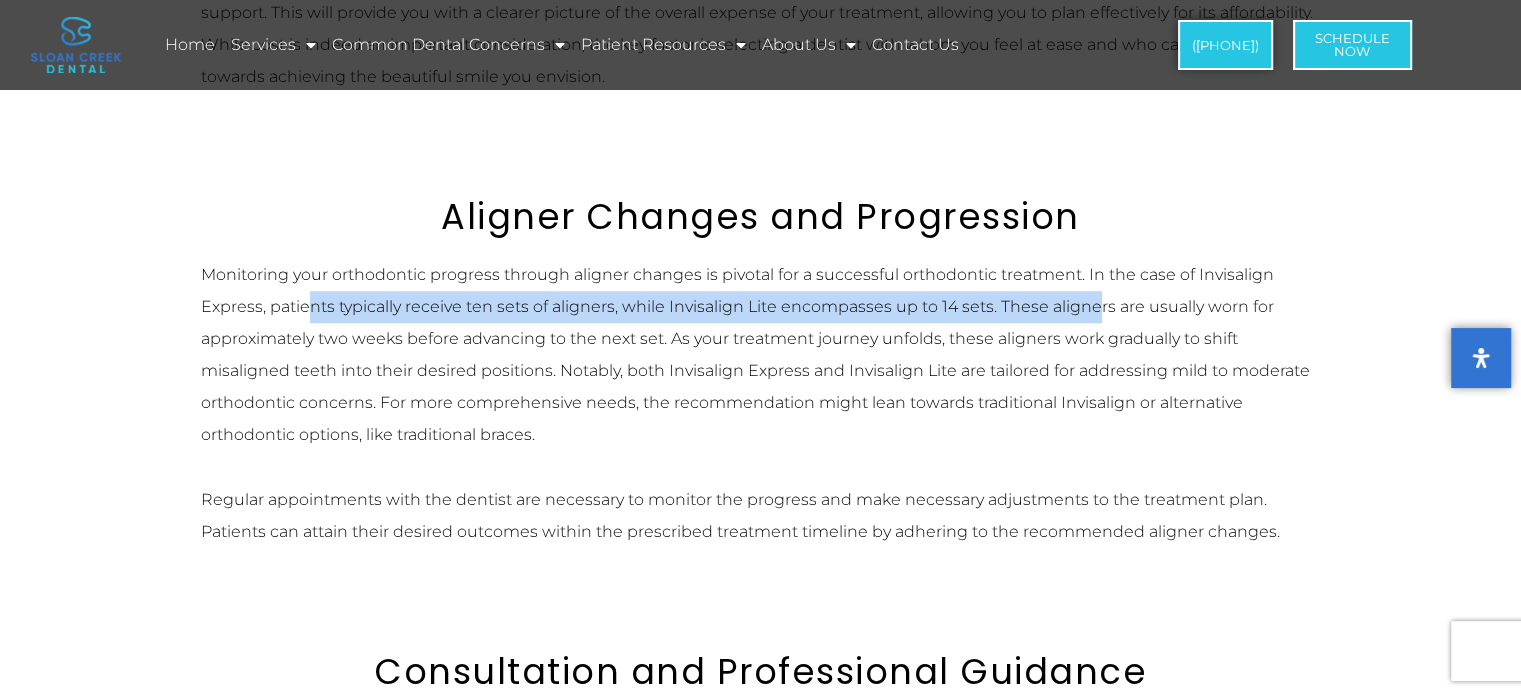 drag, startPoint x: 306, startPoint y: 291, endPoint x: 1100, endPoint y: 306, distance: 794.14166 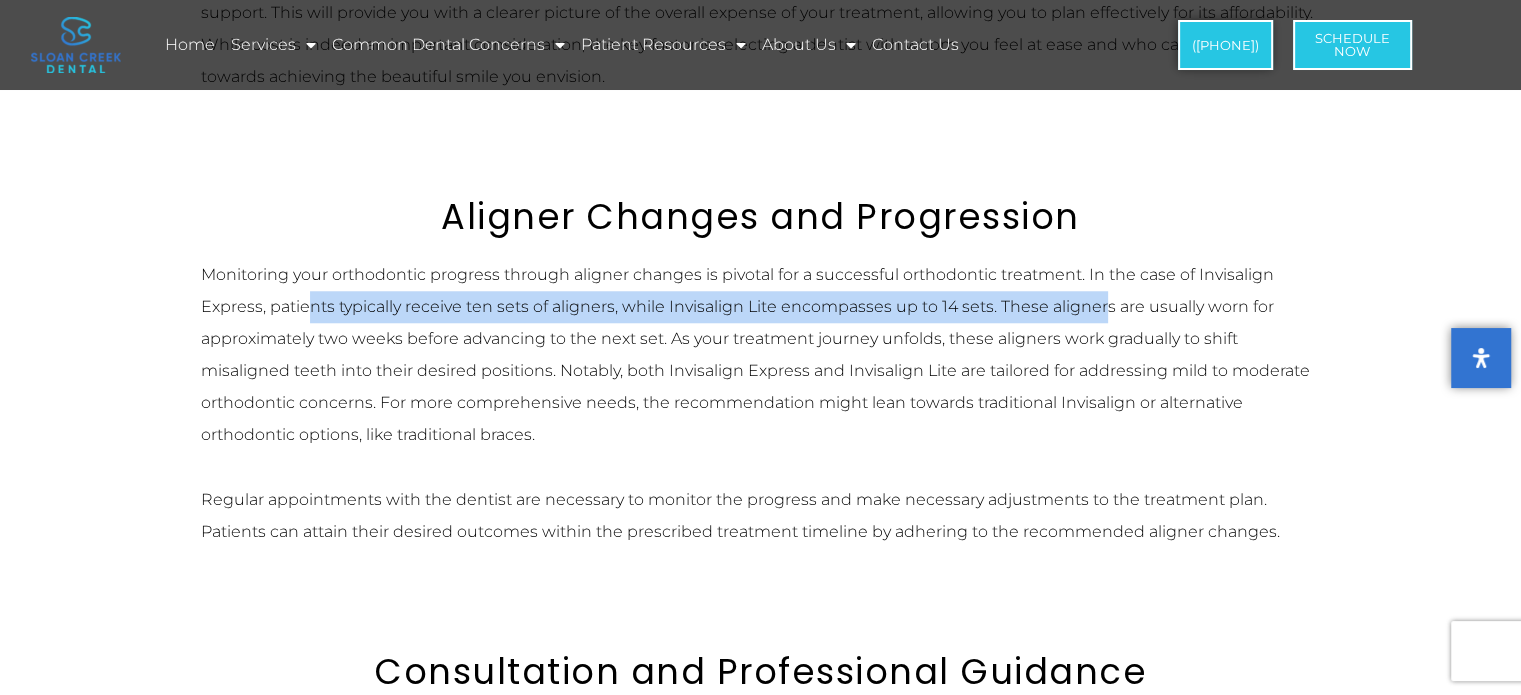 click on "Monitoring your orthodontic progress through aligner changes is pivotal for a successful orthodontic treatment. In the case of Invisalign Express, patients typically receive ten sets of aligners, while Invisalign Lite encompasses up to 14 sets. These aligners are usually worn for approximately two weeks before advancing to the next set. As your treatment journey unfolds, these aligners work gradually to shift misaligned teeth into their desired positions. Notably, both Invisalign Express and Invisalign Lite are tailored for addressing mild to moderate orthodontic concerns. For more comprehensive needs, the recommendation might lean towards traditional Invisalign or alternative orthodontic options, like traditional braces." at bounding box center (761, 355) 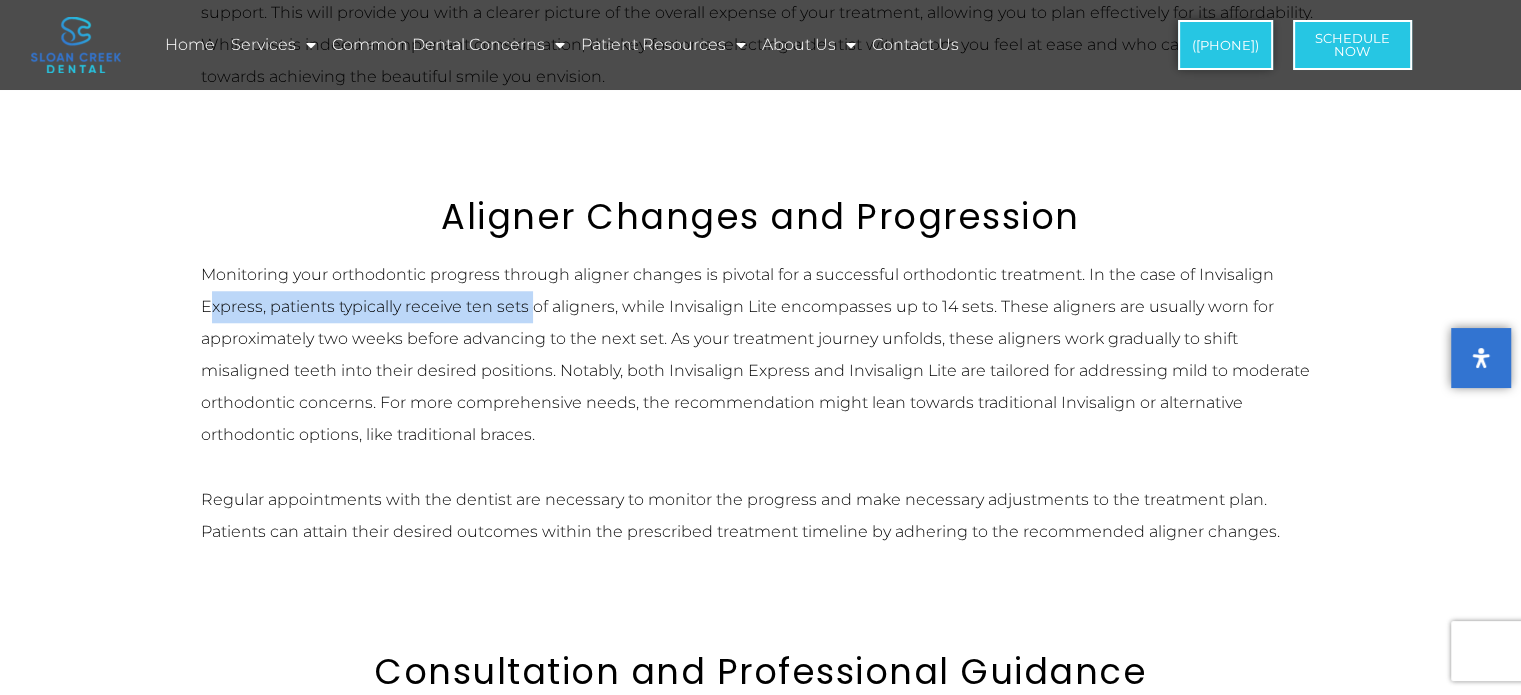 drag, startPoint x: 212, startPoint y: 307, endPoint x: 529, endPoint y: 307, distance: 317 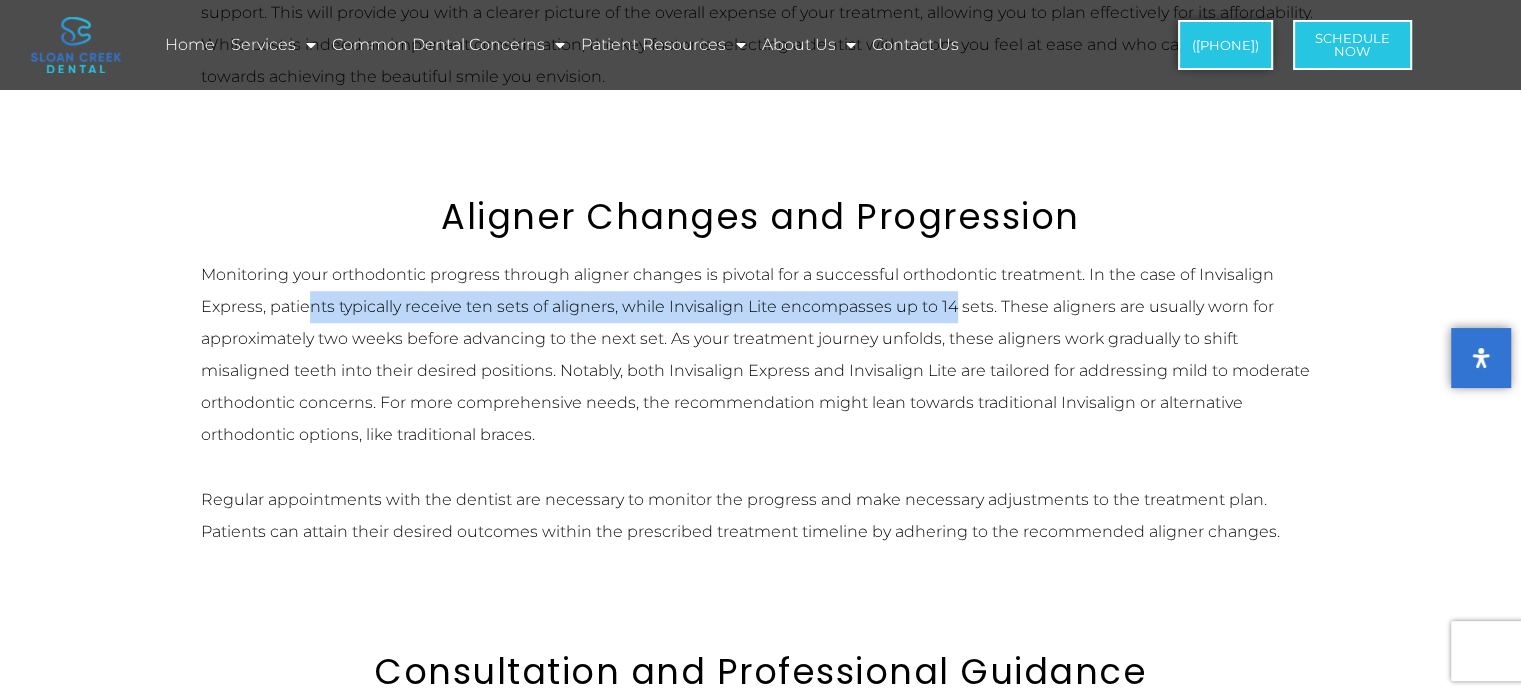 drag, startPoint x: 370, startPoint y: 312, endPoint x: 980, endPoint y: 316, distance: 610.0131 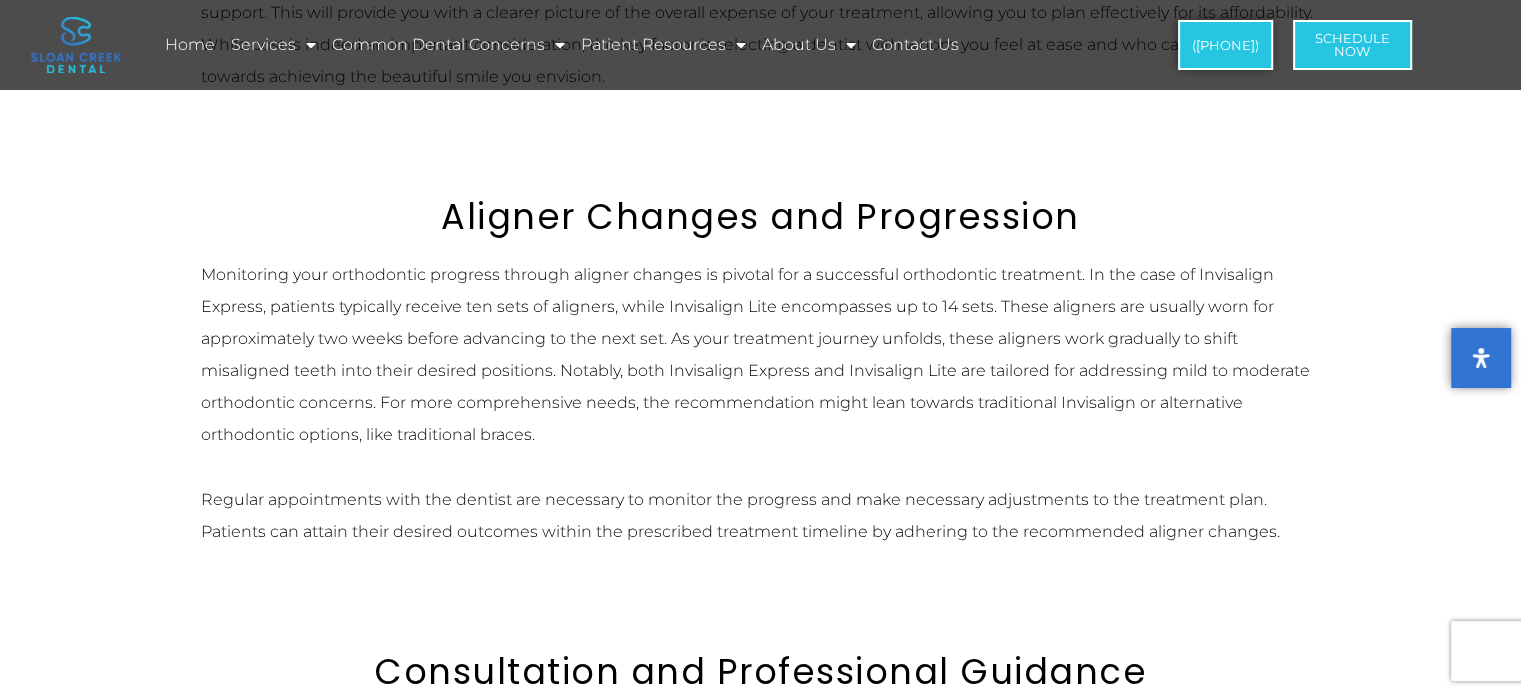 click on "Monitoring your orthodontic progress through aligner changes is pivotal for a successful orthodontic treatment. In the case of Invisalign Express, patients typically receive ten sets of aligners, while Invisalign Lite encompasses up to 14 sets. These aligners are usually worn for approximately two weeks before advancing to the next set. As your treatment journey unfolds, these aligners work gradually to shift misaligned teeth into their desired positions. Notably, both Invisalign Express and Invisalign Lite are tailored for addressing mild to moderate orthodontic concerns. For more comprehensive needs, the recommendation might lean towards traditional Invisalign or alternative orthodontic options, like traditional braces." at bounding box center [761, 355] 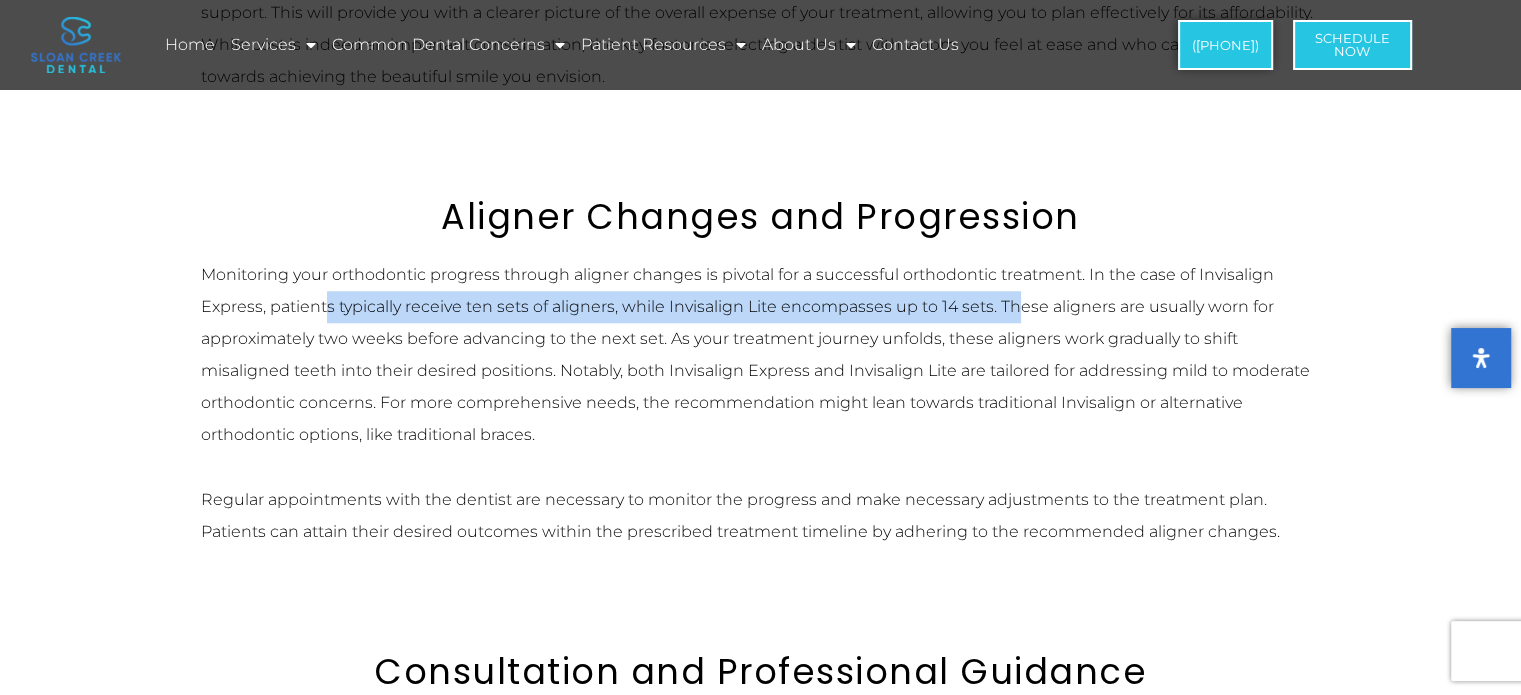 drag, startPoint x: 331, startPoint y: 295, endPoint x: 1061, endPoint y: 296, distance: 730.0007 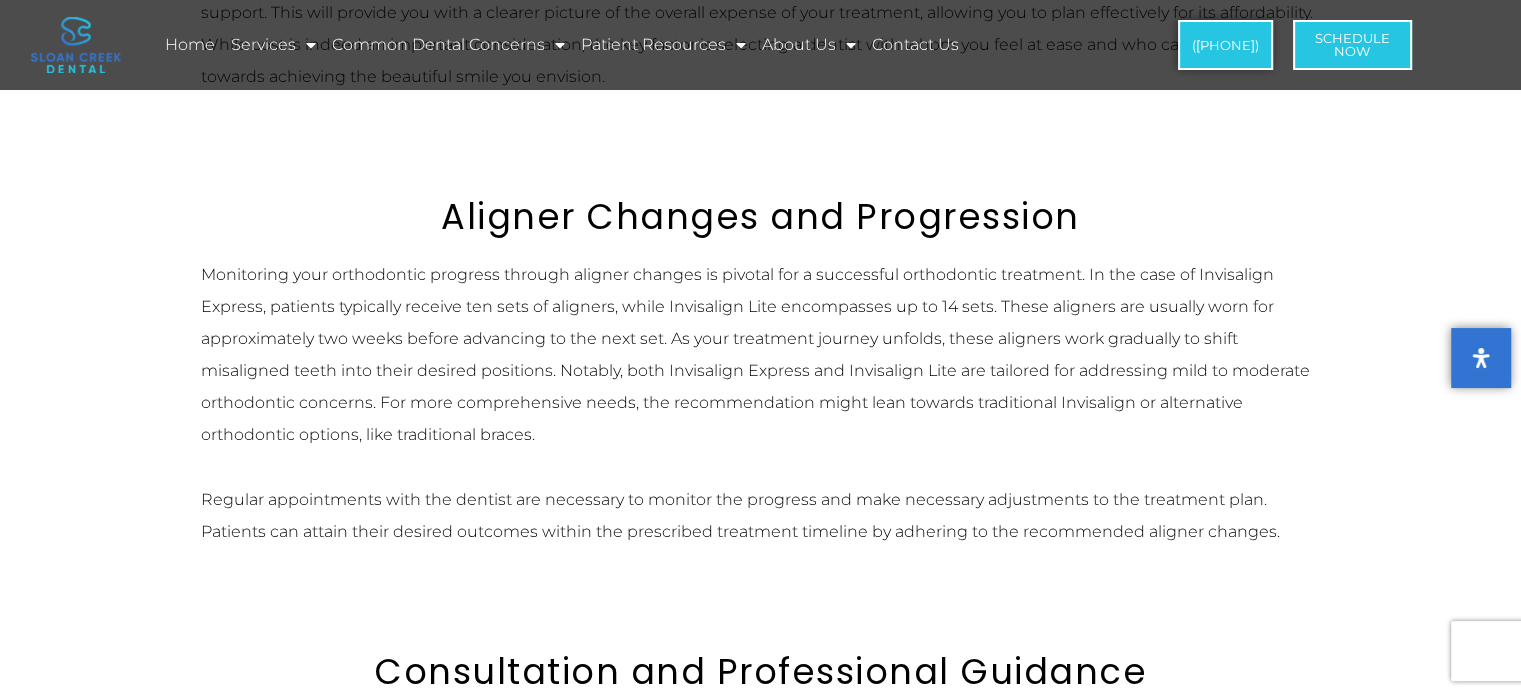 click on "Monitoring your orthodontic progress through aligner changes is pivotal for a successful orthodontic treatment. In the case of Invisalign Express, patients typically receive ten sets of aligners, while Invisalign Lite encompasses up to 14 sets. These aligners are usually worn for approximately two weeks before advancing to the next set. As your treatment journey unfolds, these aligners work gradually to shift misaligned teeth into their desired positions. Notably, both Invisalign Express and Invisalign Lite are tailored for addressing mild to moderate orthodontic concerns. For more comprehensive needs, the recommendation might lean towards traditional Invisalign or alternative orthodontic options, like traditional braces." at bounding box center (761, 355) 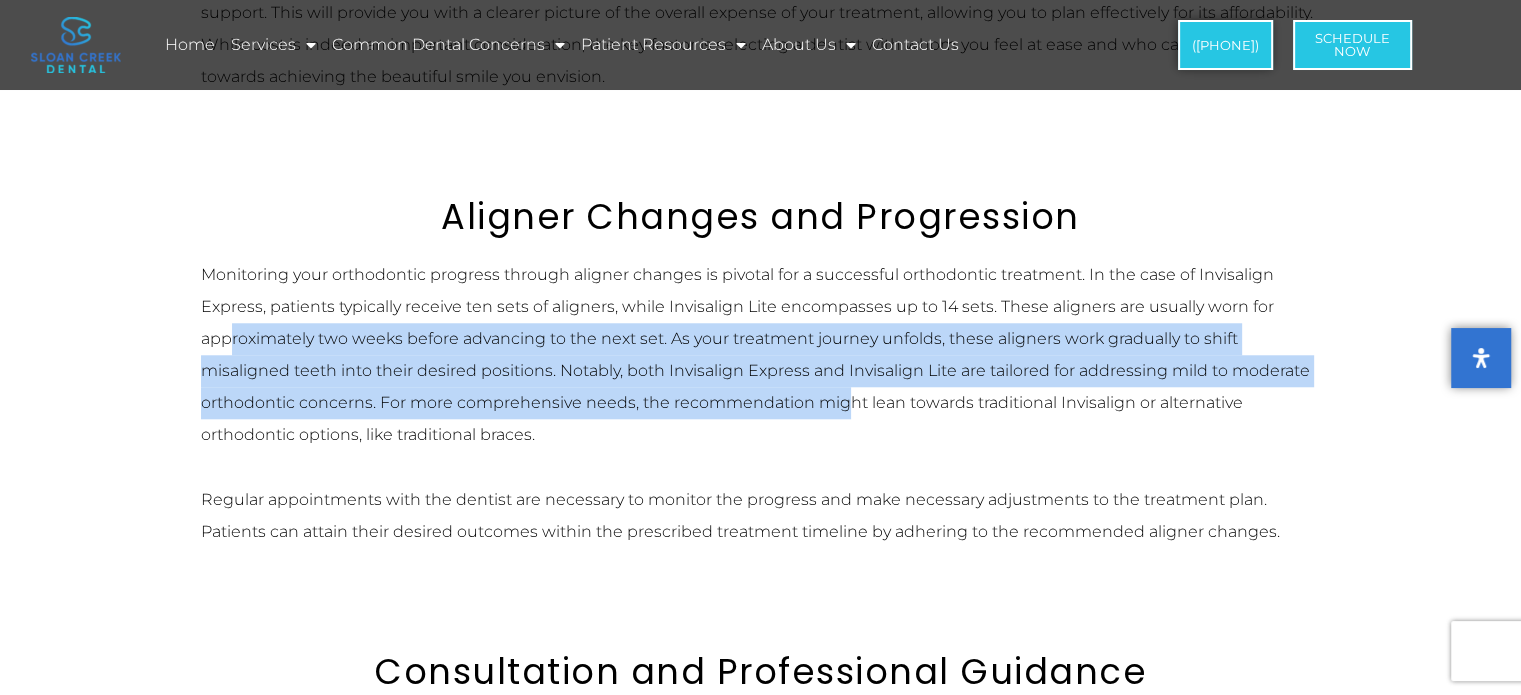 drag, startPoint x: 228, startPoint y: 334, endPoint x: 851, endPoint y: 408, distance: 627.37946 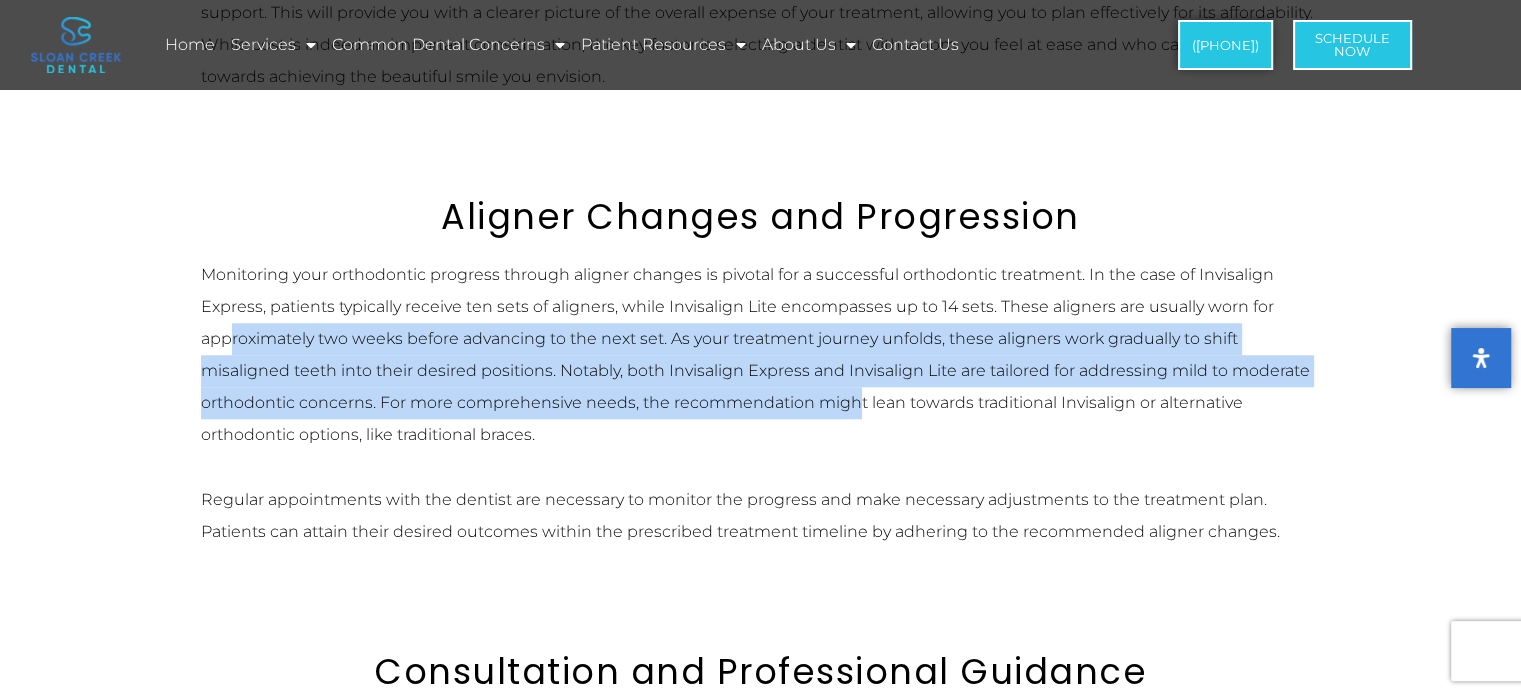 click on "Monitoring your orthodontic progress through aligner changes is pivotal for a successful orthodontic treatment. In the case of Invisalign Express, patients typically receive ten sets of aligners, while Invisalign Lite encompasses up to 14 sets. These aligners are usually worn for approximately two weeks before advancing to the next set. As your treatment journey unfolds, these aligners work gradually to shift misaligned teeth into their desired positions. Notably, both Invisalign Express and Invisalign Lite are tailored for addressing mild to moderate orthodontic concerns. For more comprehensive needs, the recommendation might lean towards traditional Invisalign or alternative orthodontic options, like traditional braces." at bounding box center (761, 355) 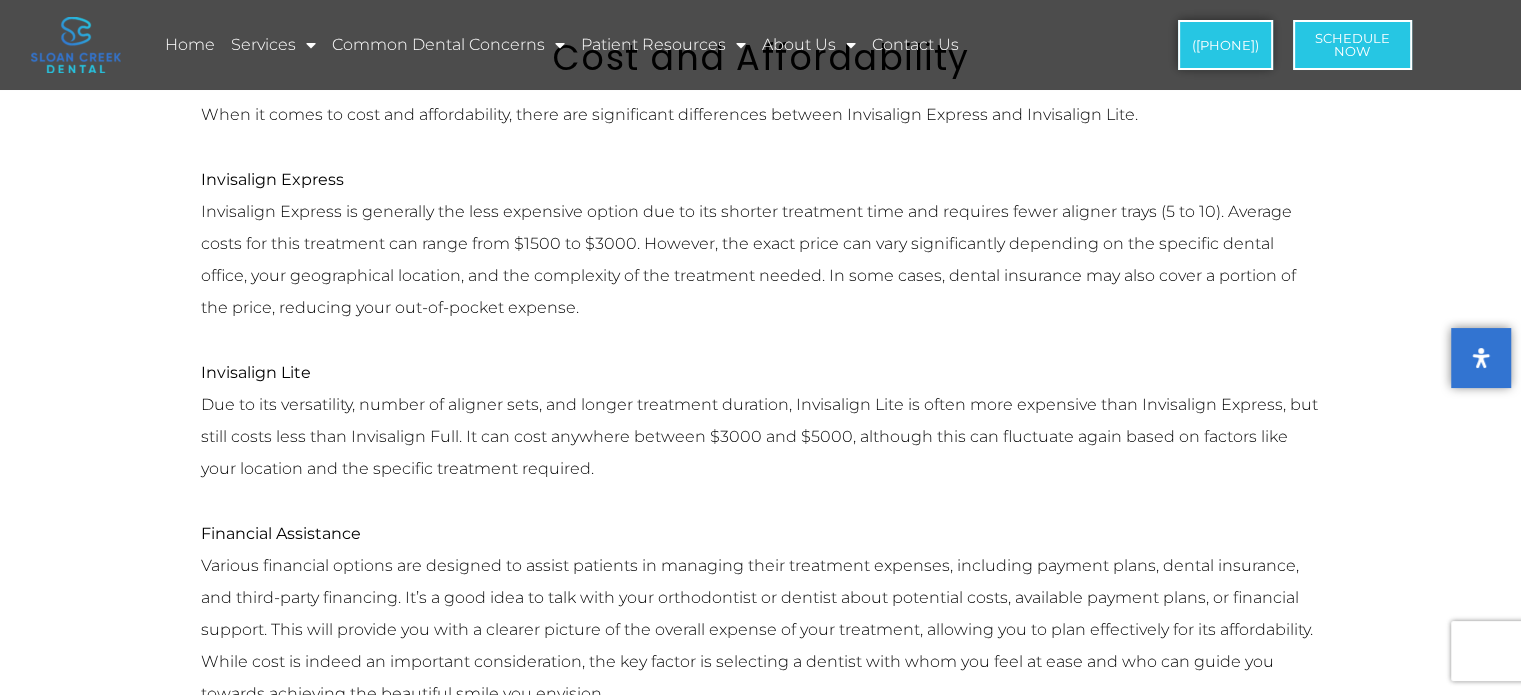 scroll, scrollTop: 1100, scrollLeft: 0, axis: vertical 